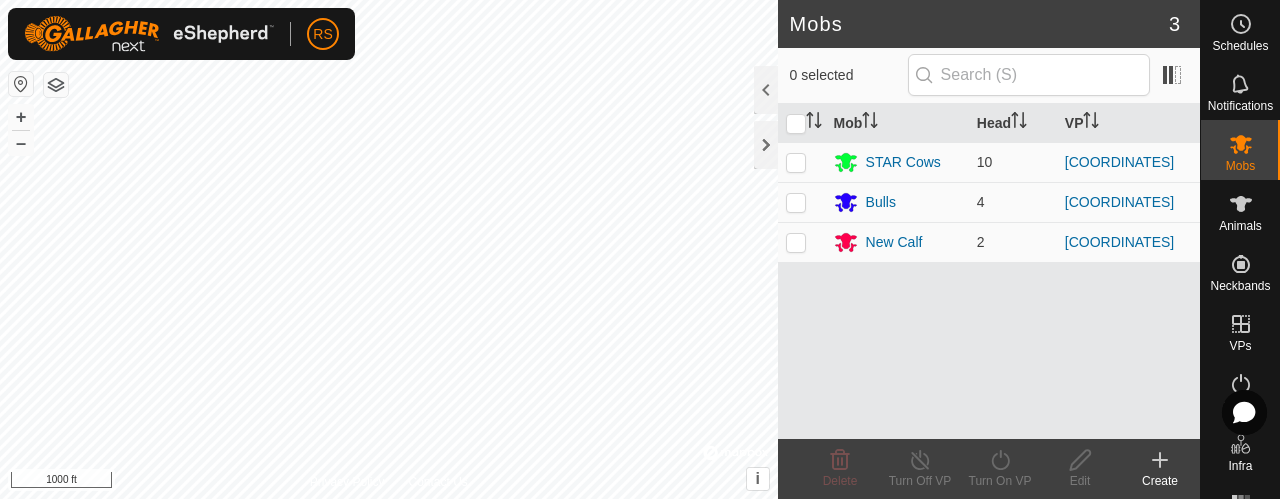 scroll, scrollTop: 0, scrollLeft: 0, axis: both 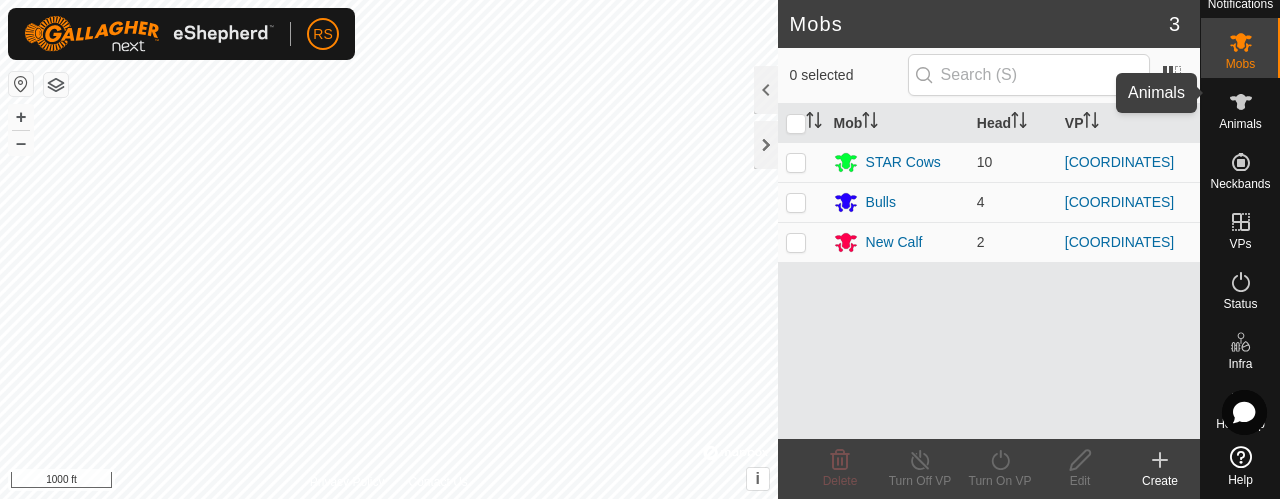 click 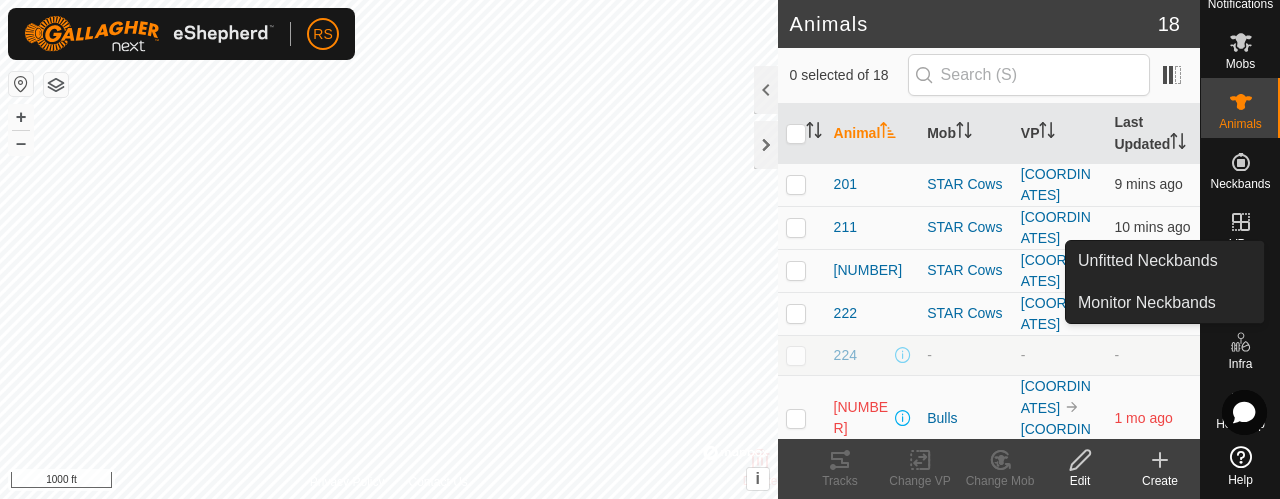 click at bounding box center [1241, 162] 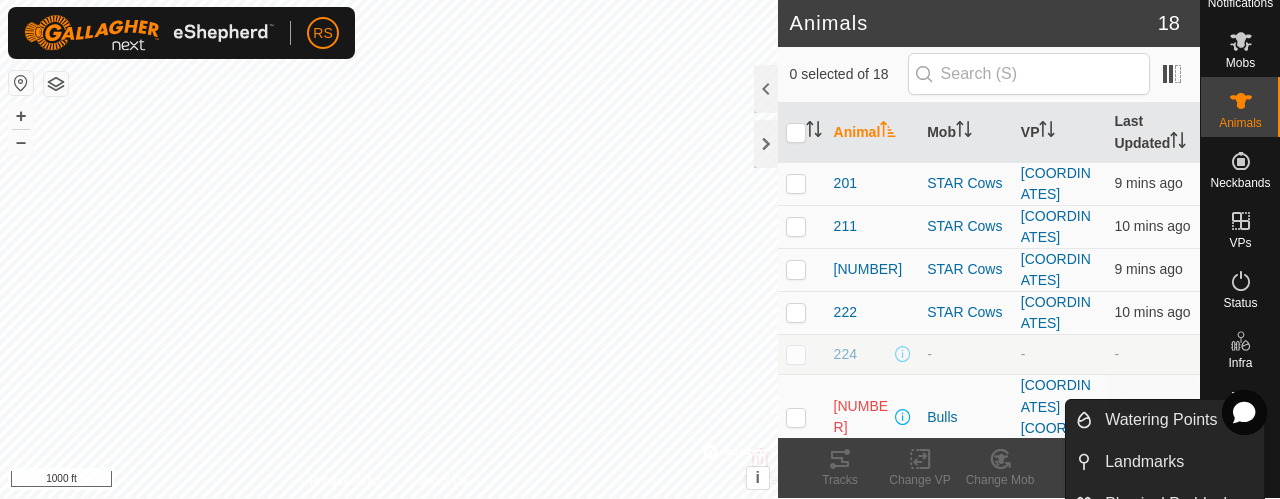 scroll, scrollTop: 0, scrollLeft: 0, axis: both 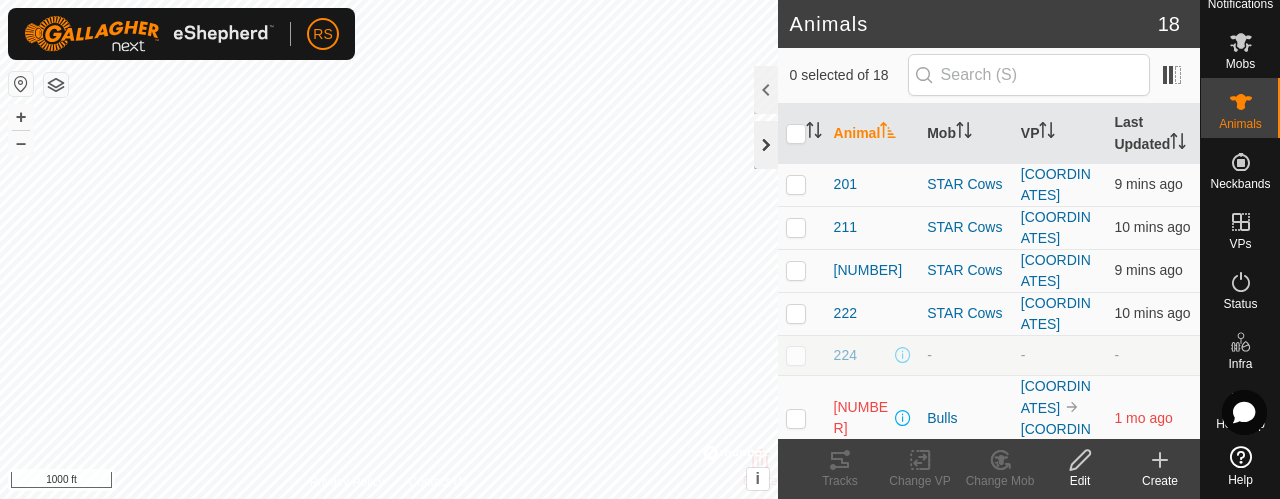 click 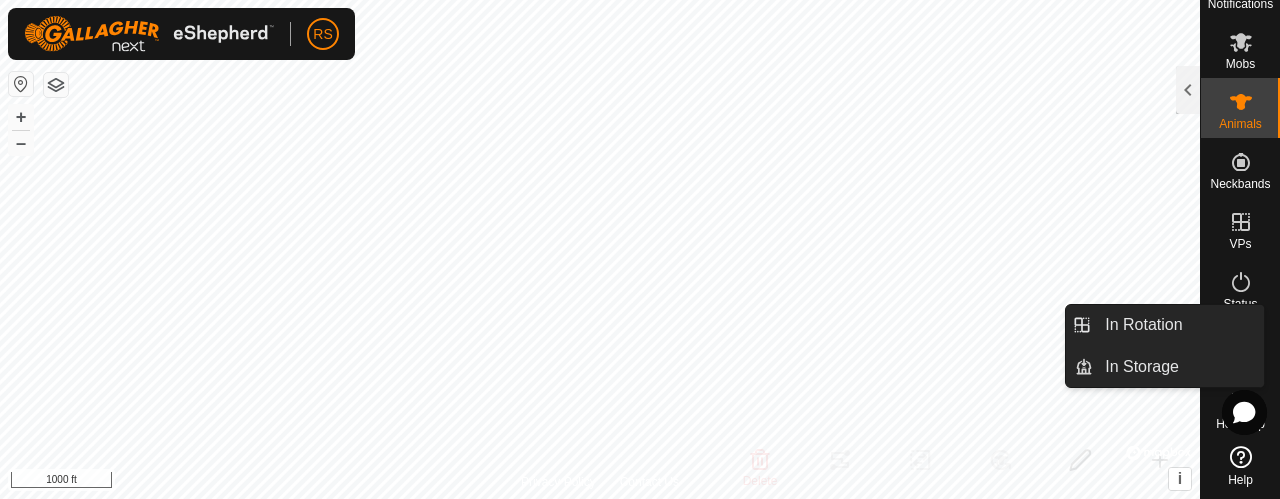 scroll, scrollTop: 0, scrollLeft: 0, axis: both 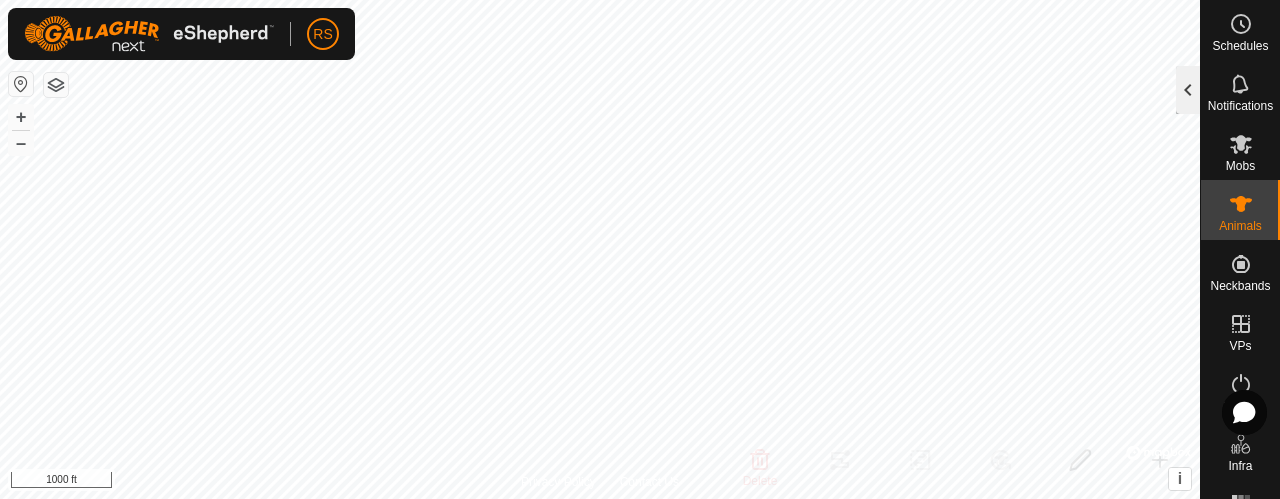 click 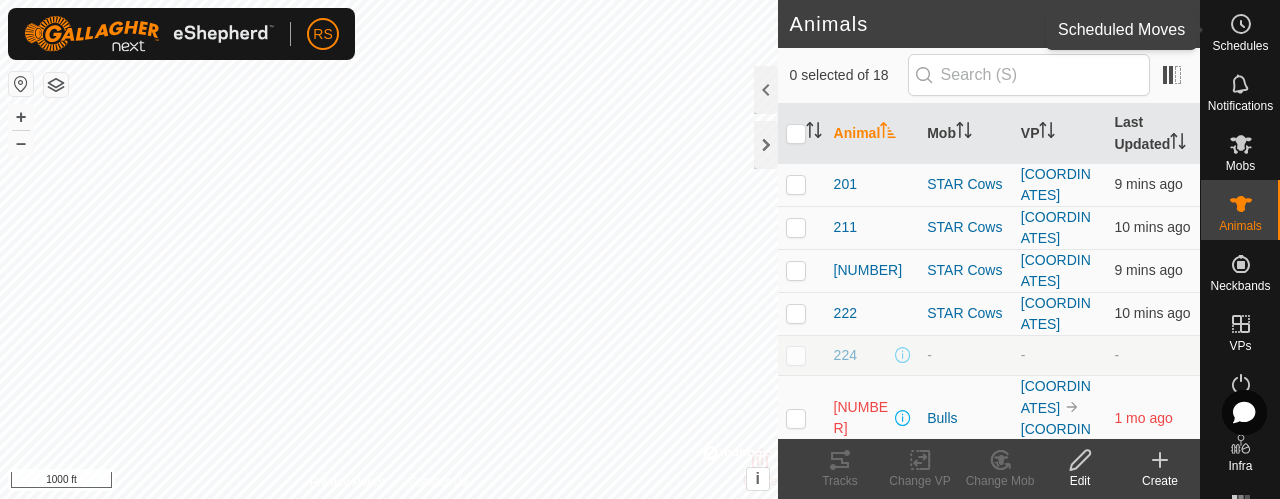 click 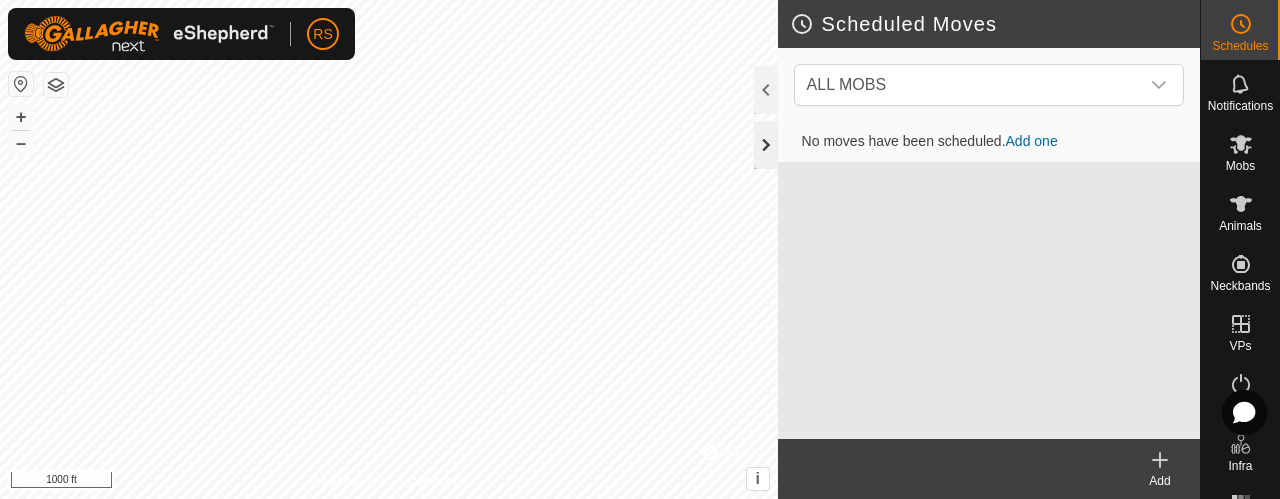 click 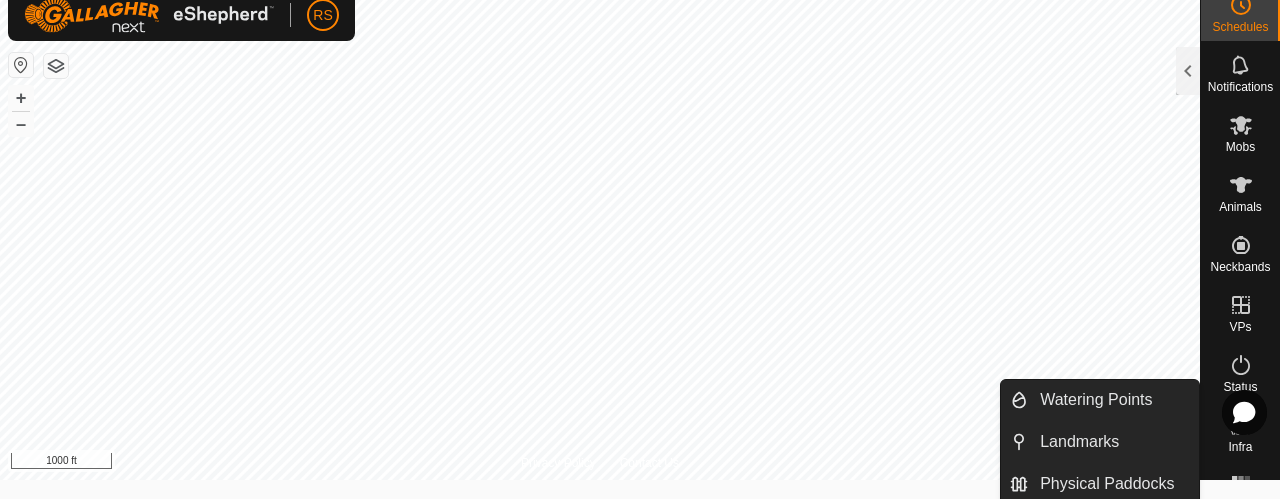 scroll, scrollTop: 24, scrollLeft: 0, axis: vertical 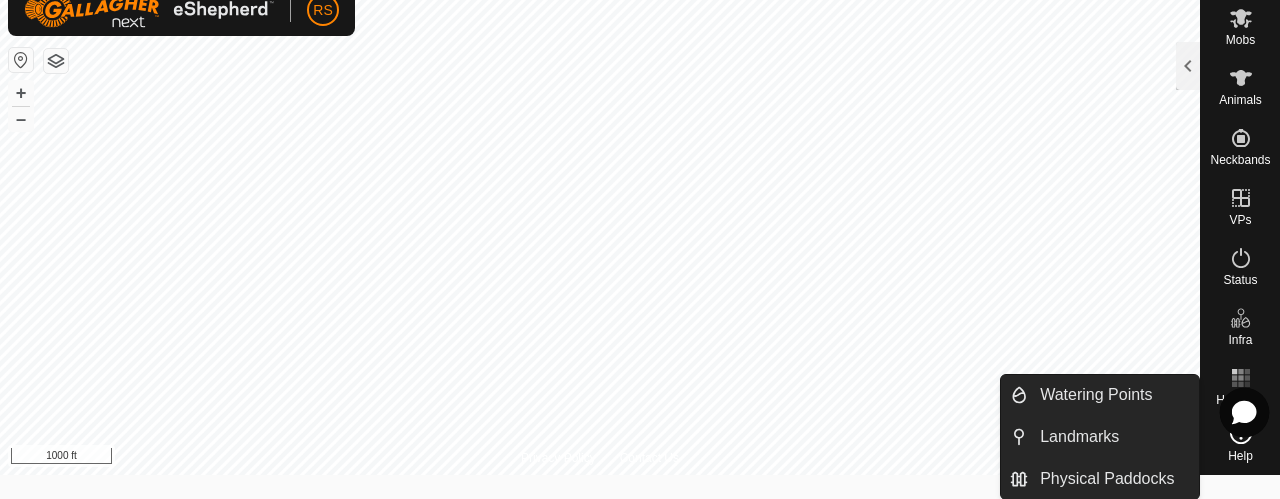 click at bounding box center [1245, 413] 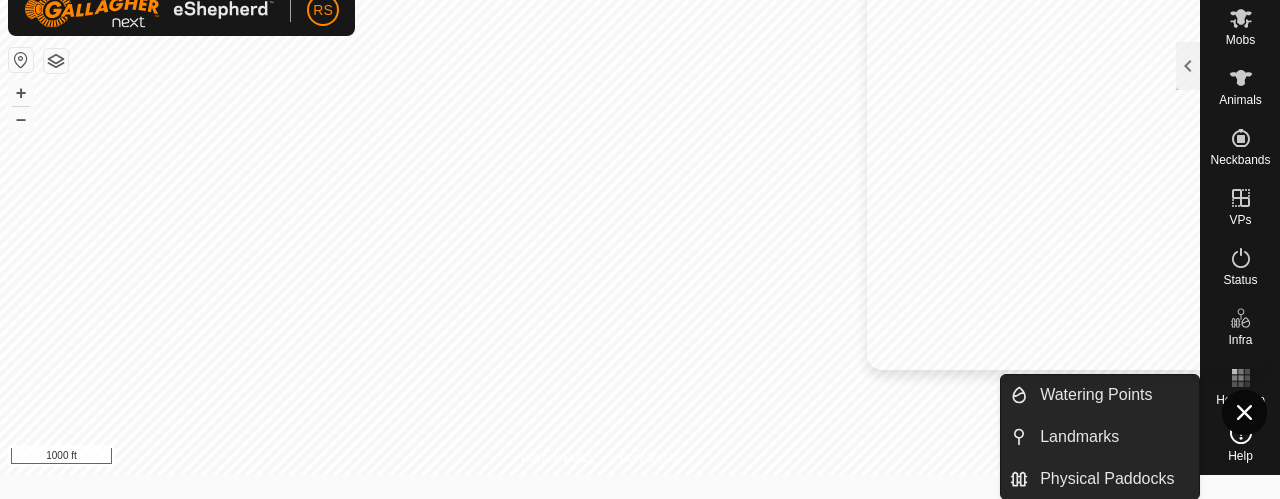 scroll, scrollTop: 0, scrollLeft: 0, axis: both 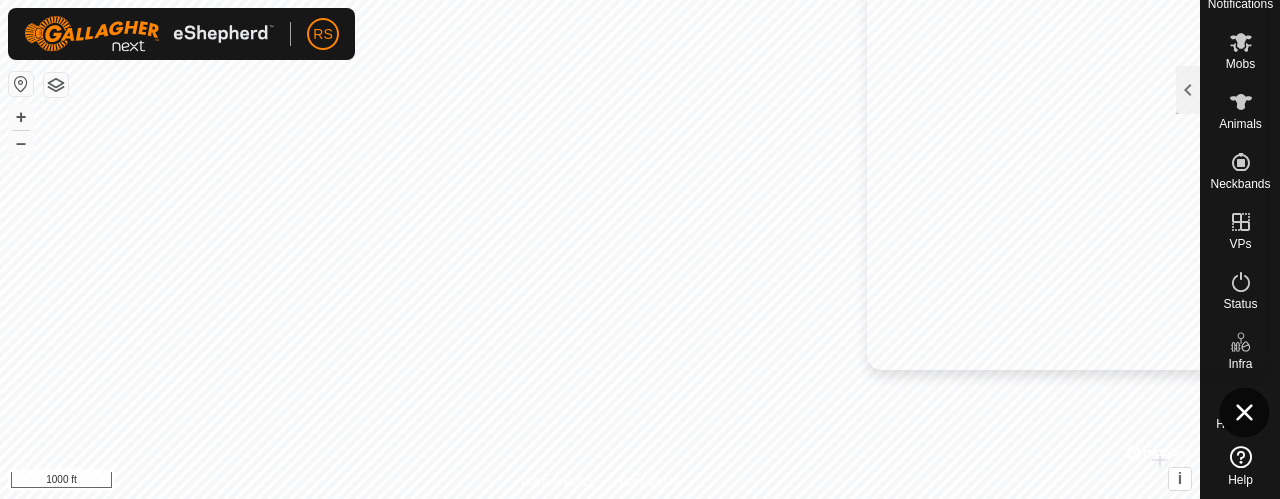 click 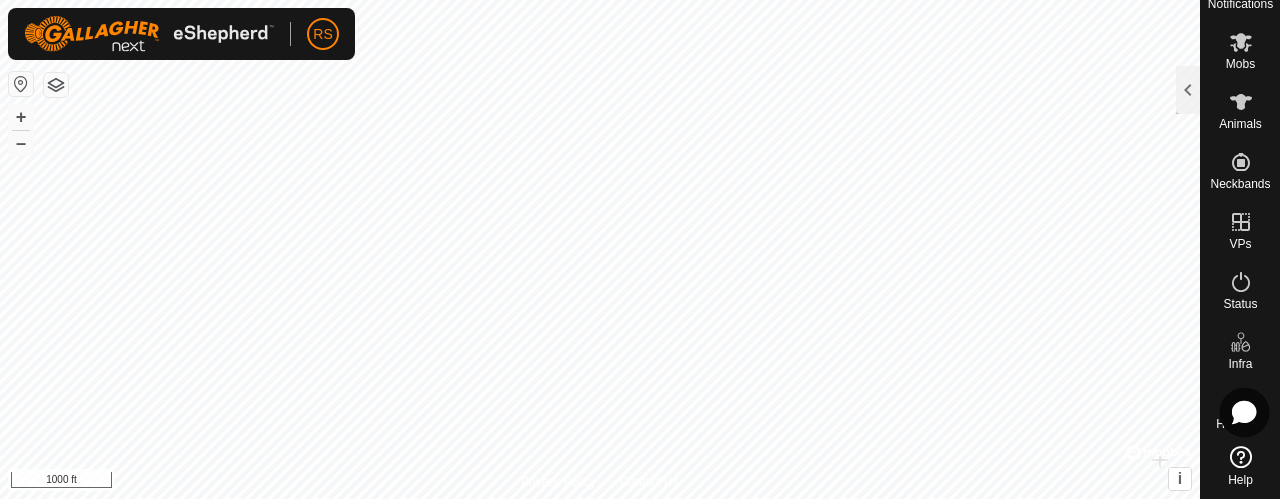 click at bounding box center (1245, 413) 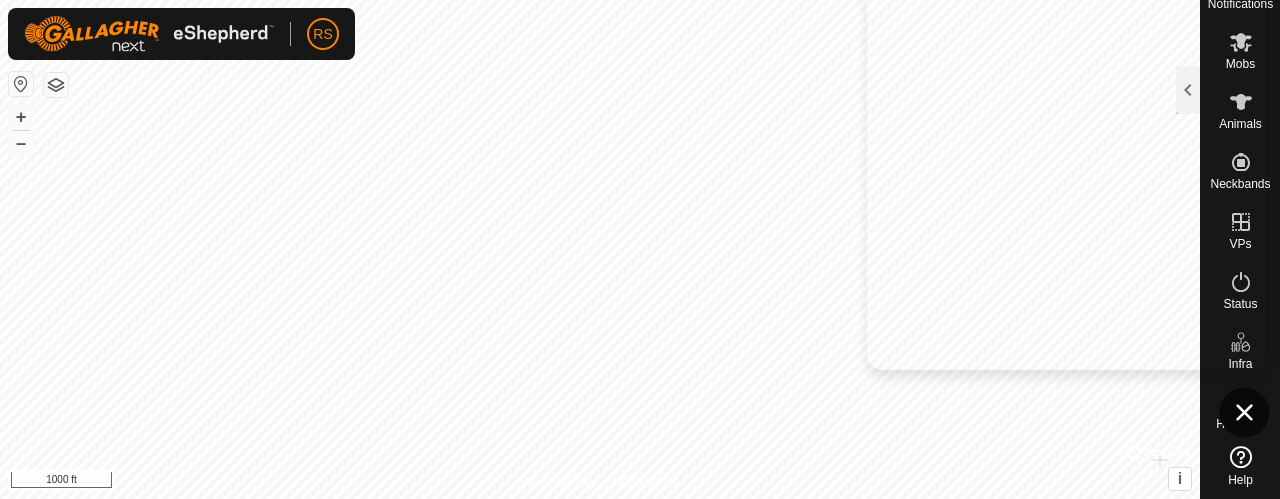 click 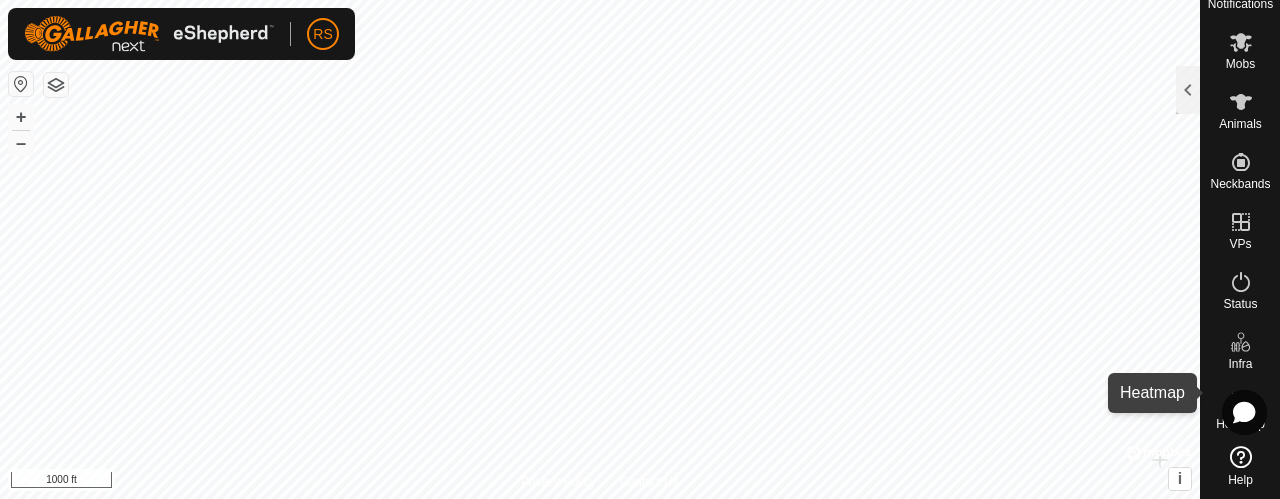 click 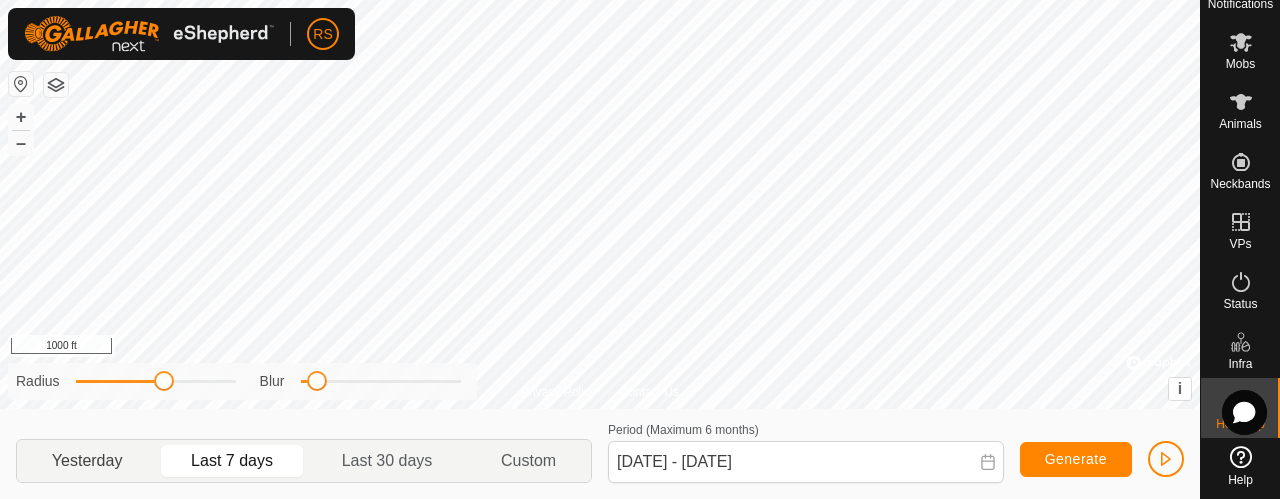 click on "Yesterday" 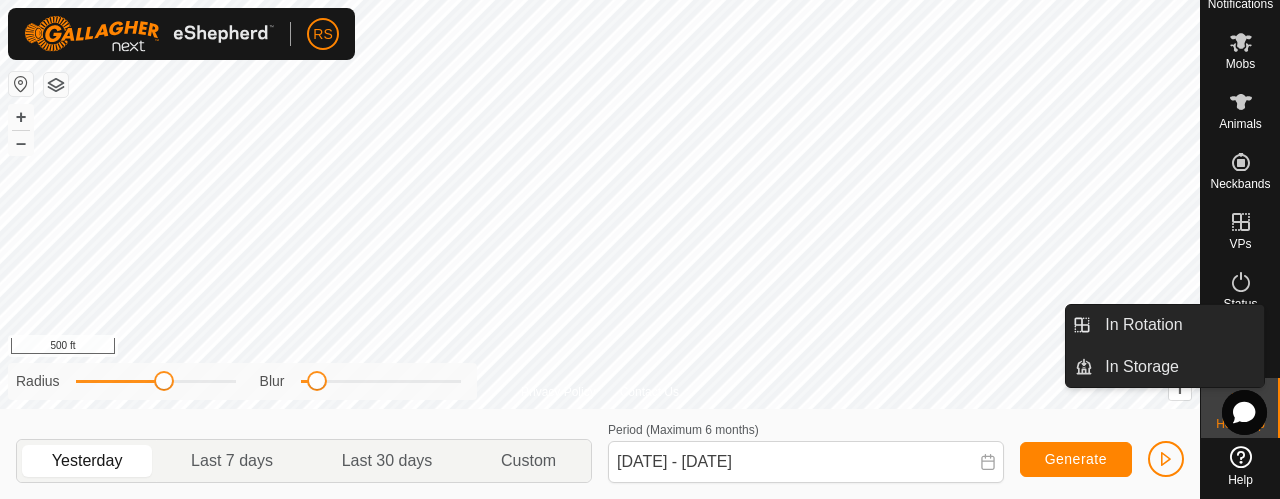click 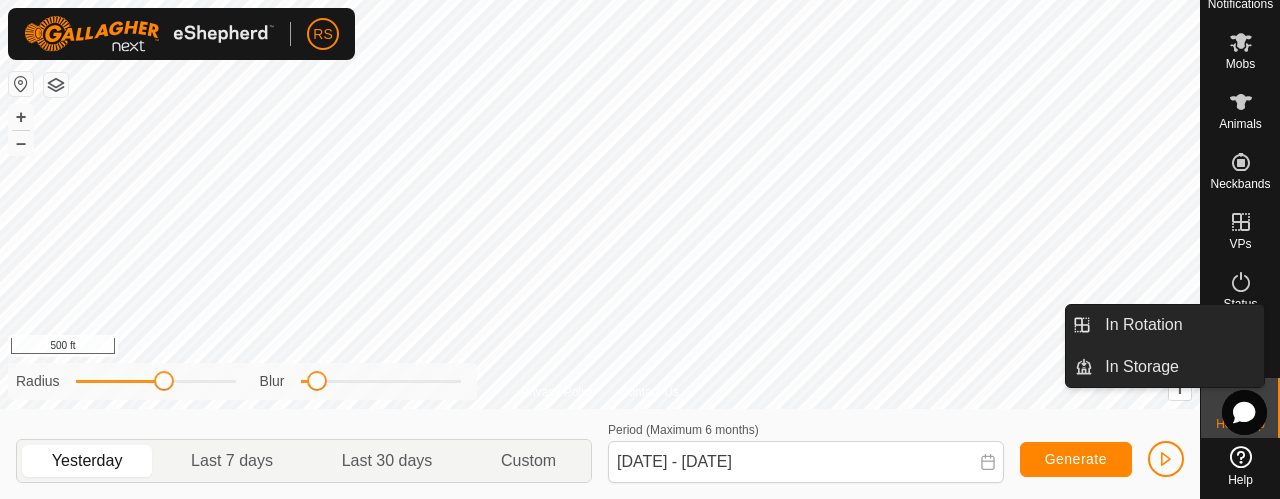 click 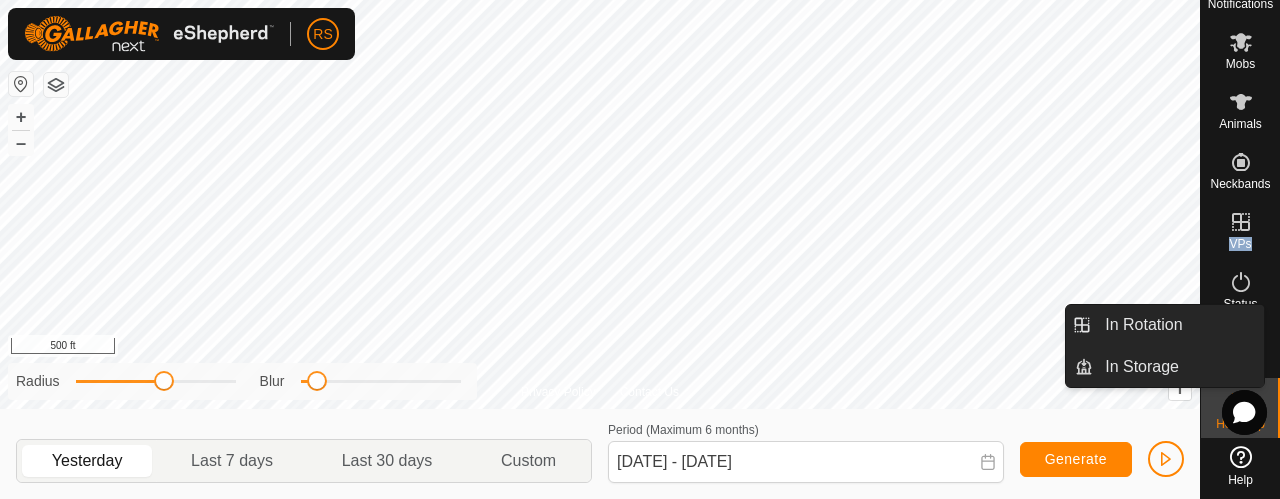 click 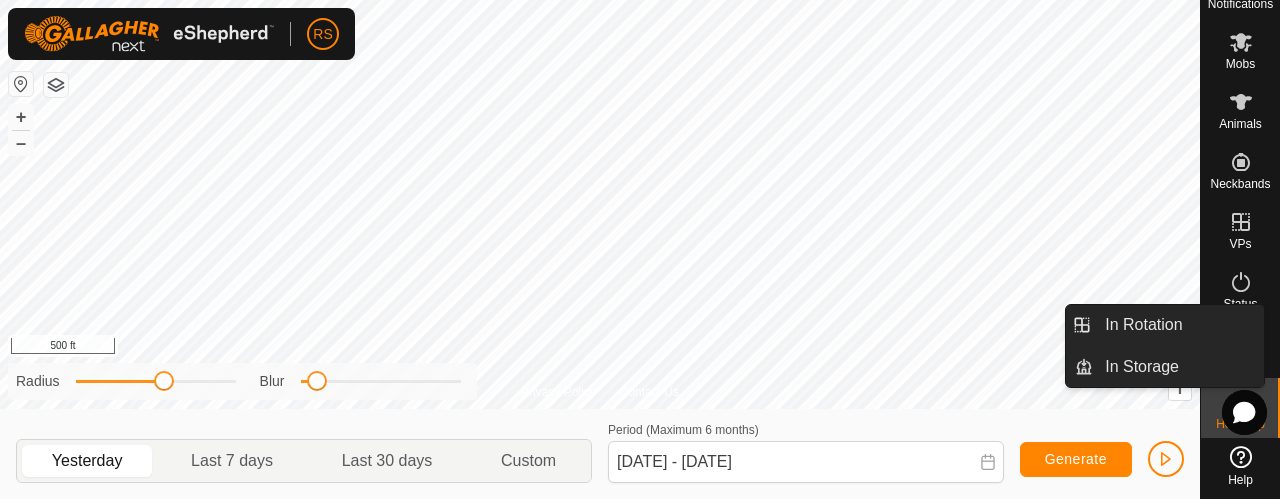 click 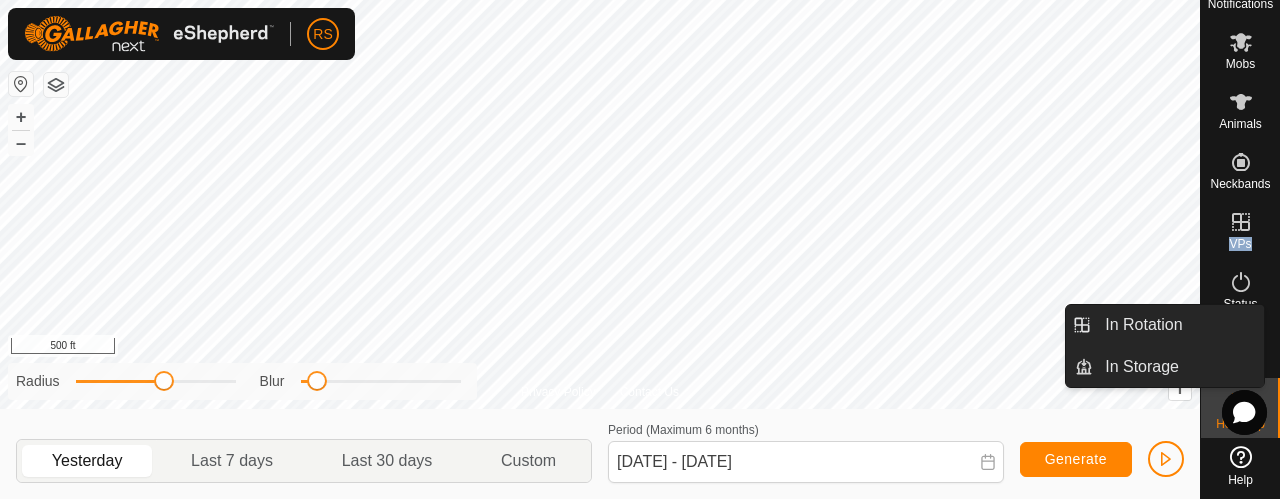 click 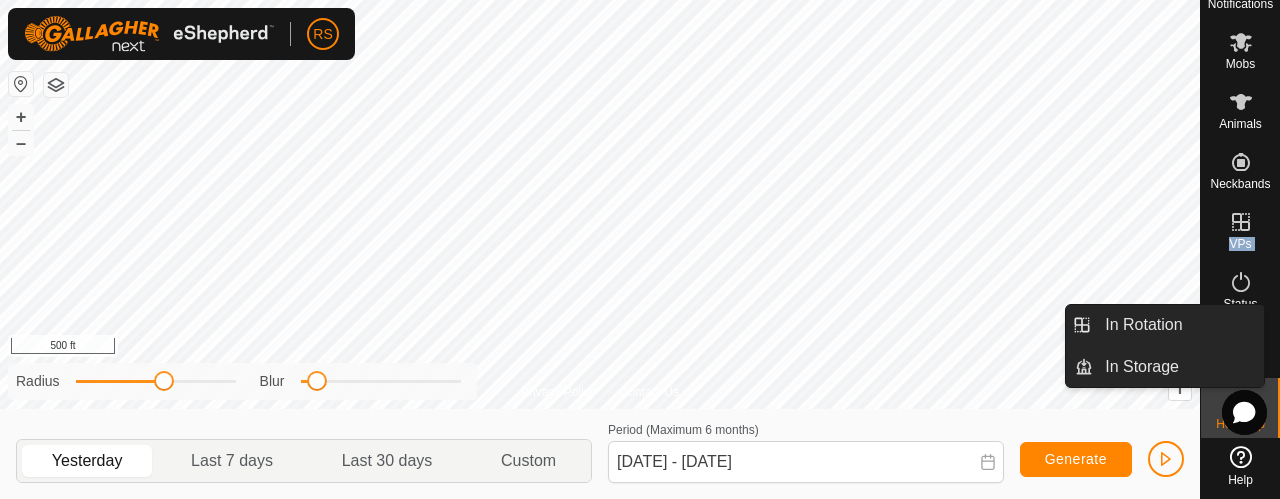 click 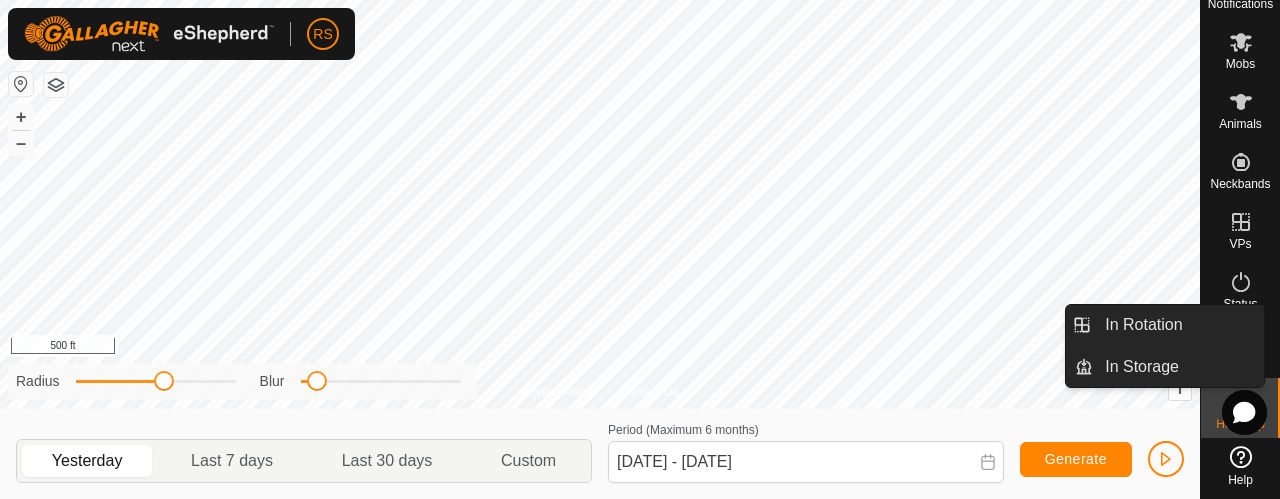click 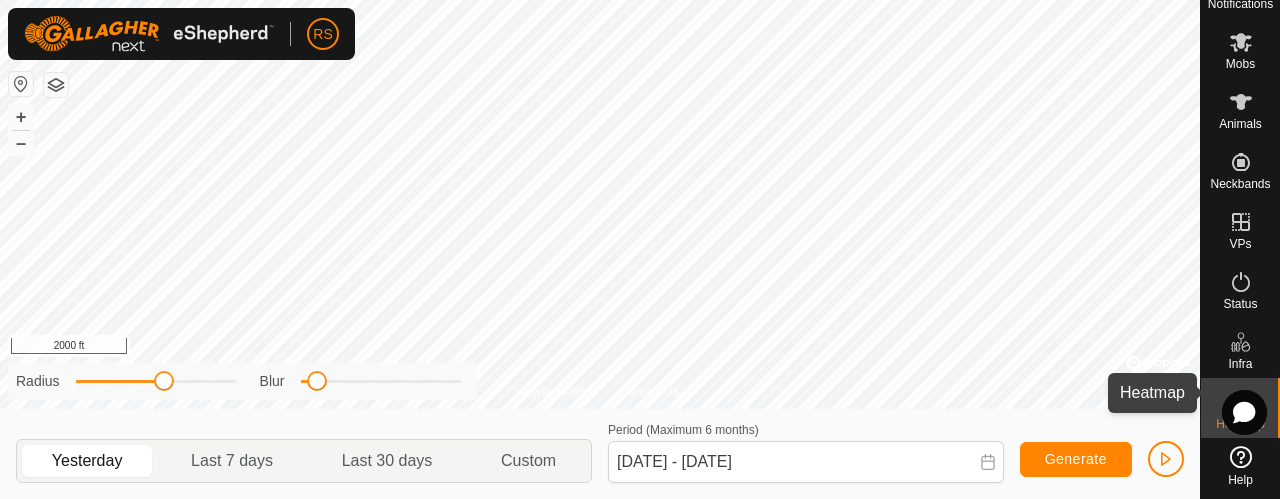click at bounding box center (1241, 402) 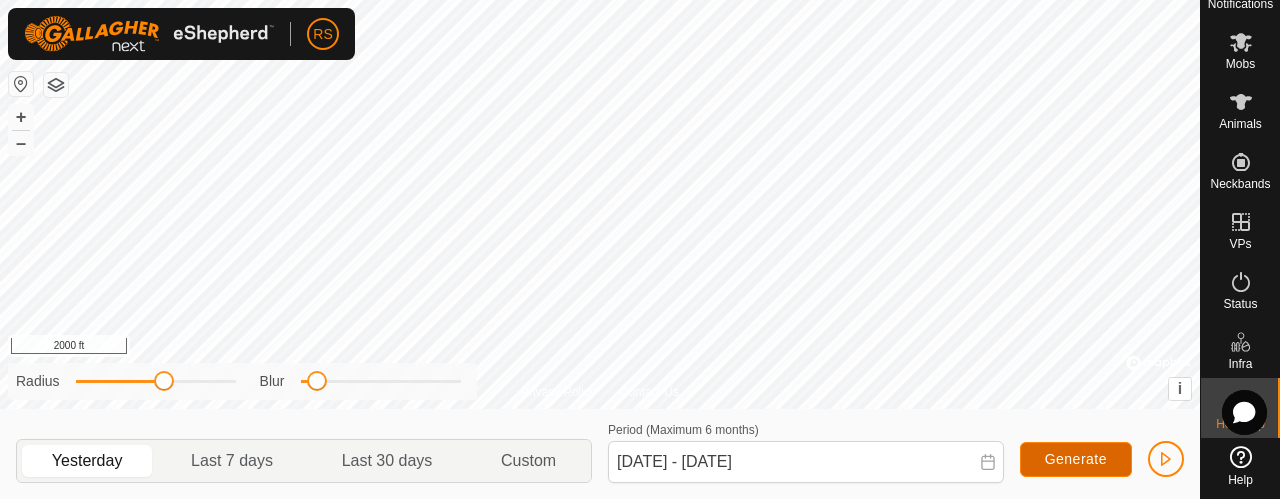 click on "Generate" 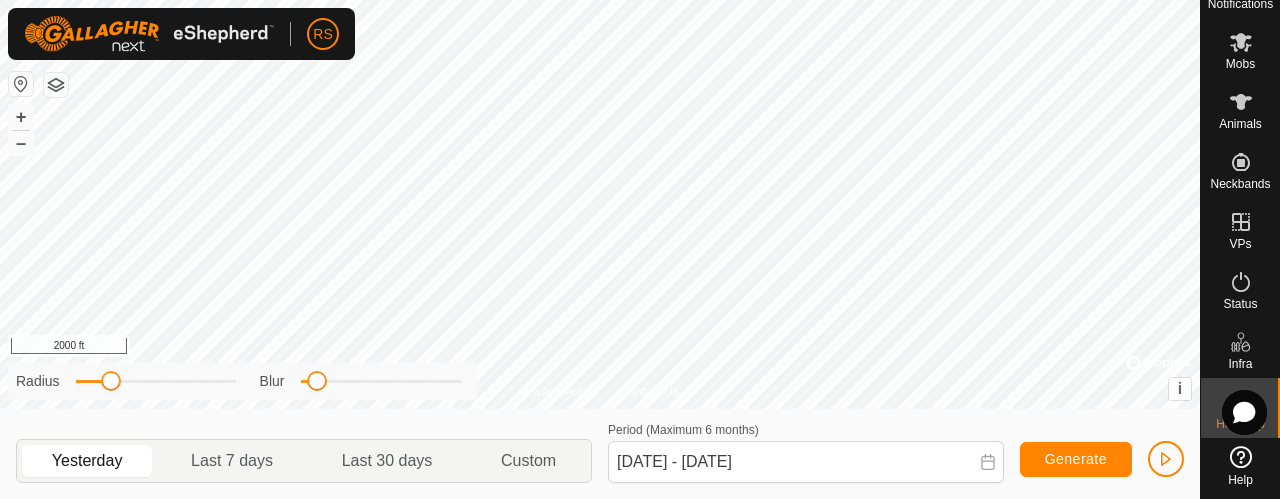 drag, startPoint x: 163, startPoint y: 384, endPoint x: 108, endPoint y: 389, distance: 55.226807 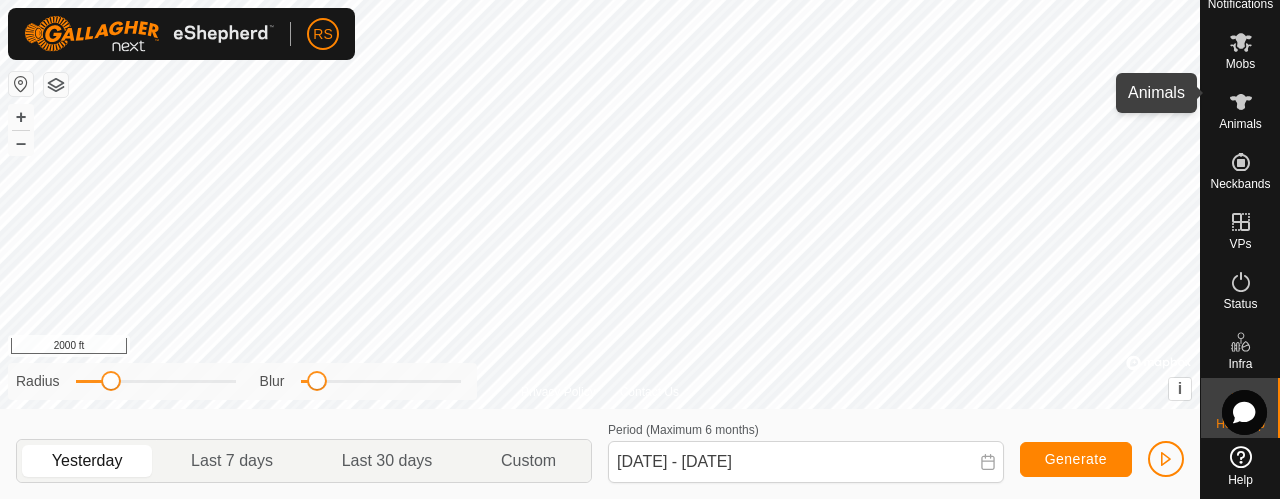 click 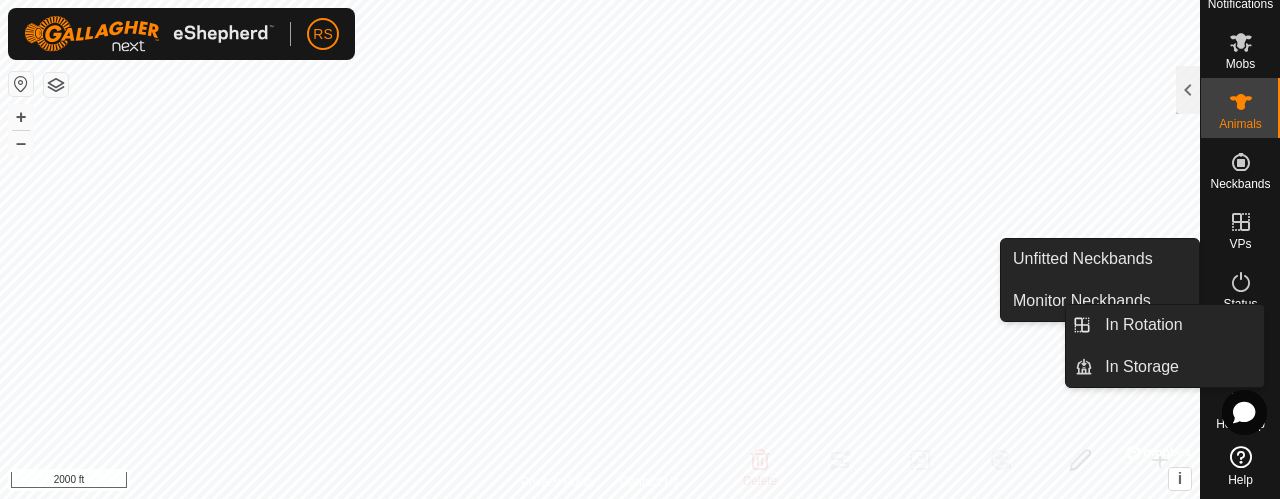 click 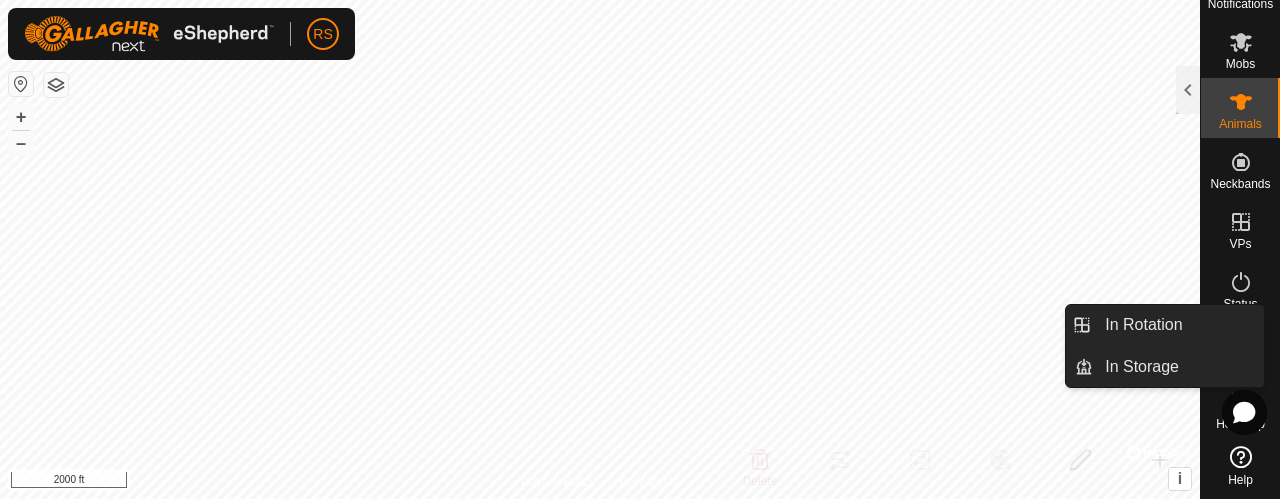 click 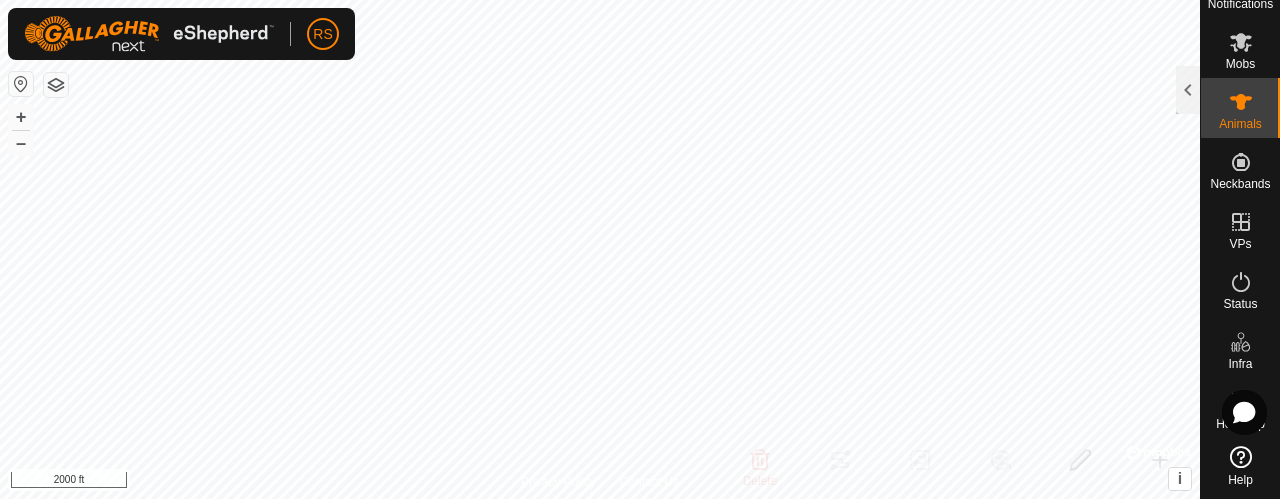 scroll, scrollTop: 0, scrollLeft: 0, axis: both 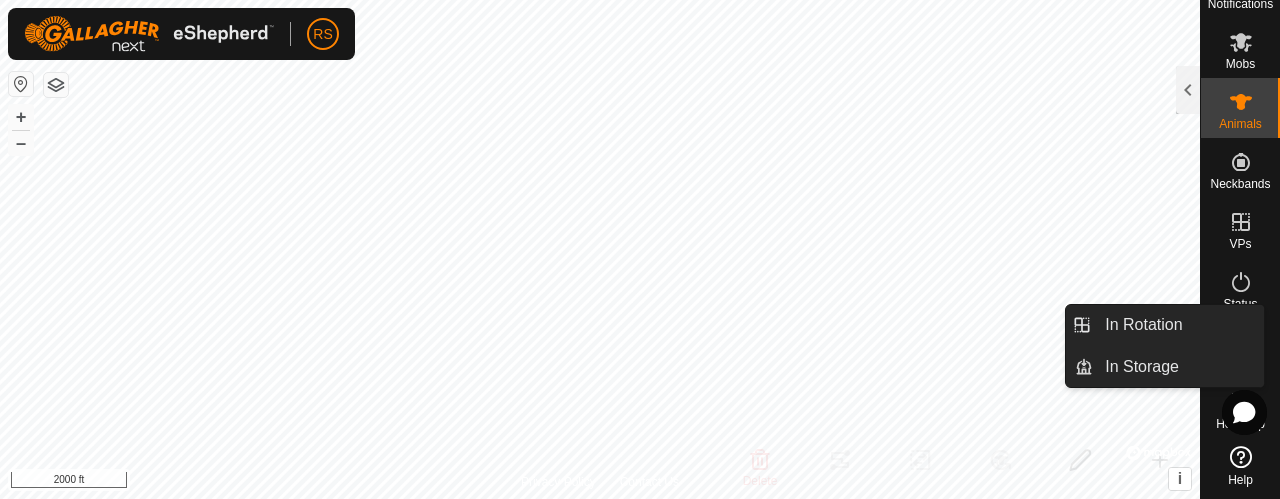 click 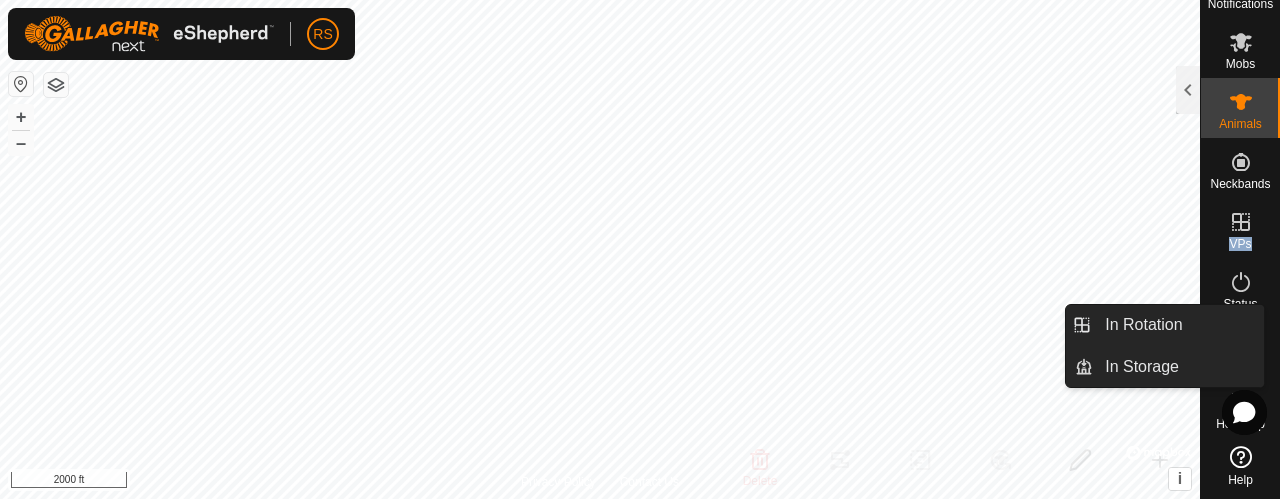 click 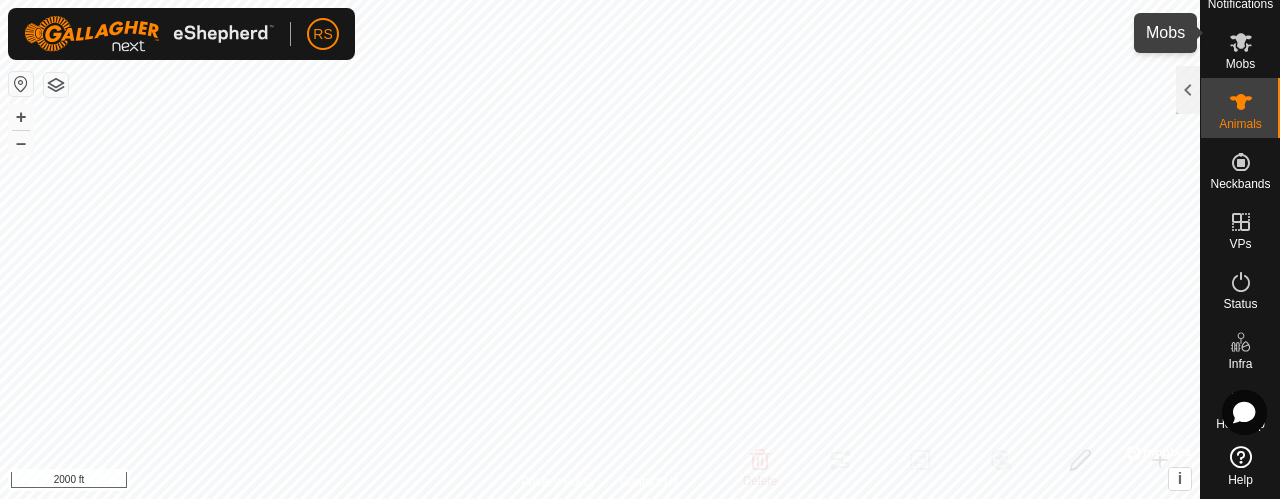click 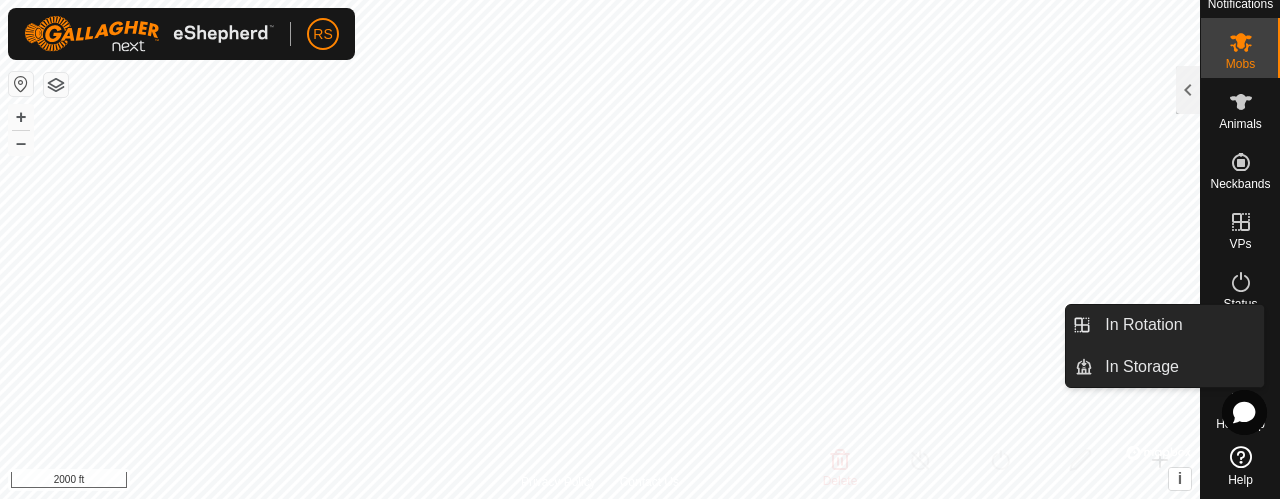 click on "VPs" at bounding box center (1240, 244) 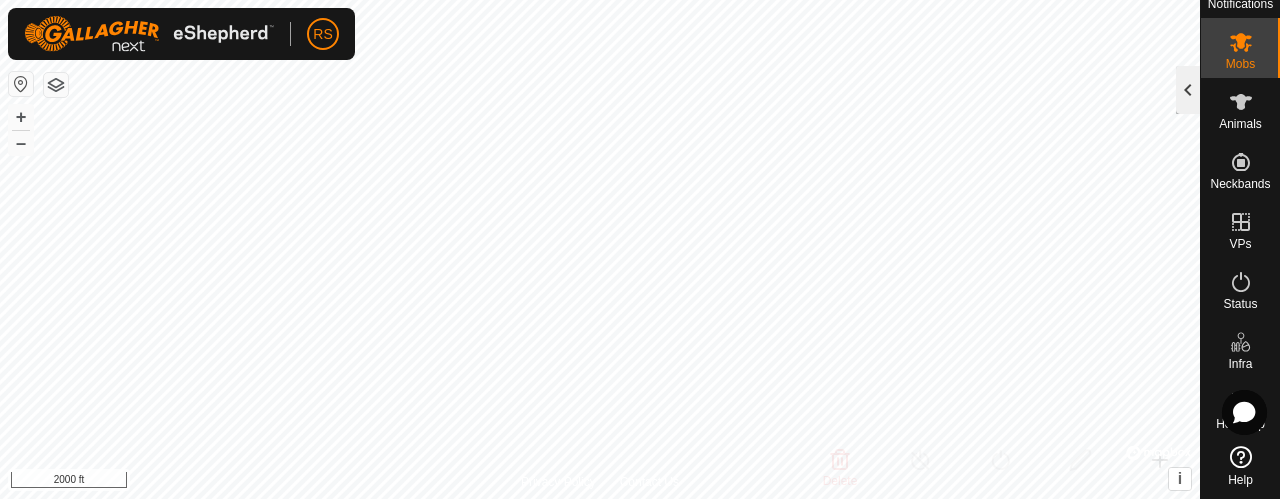 click 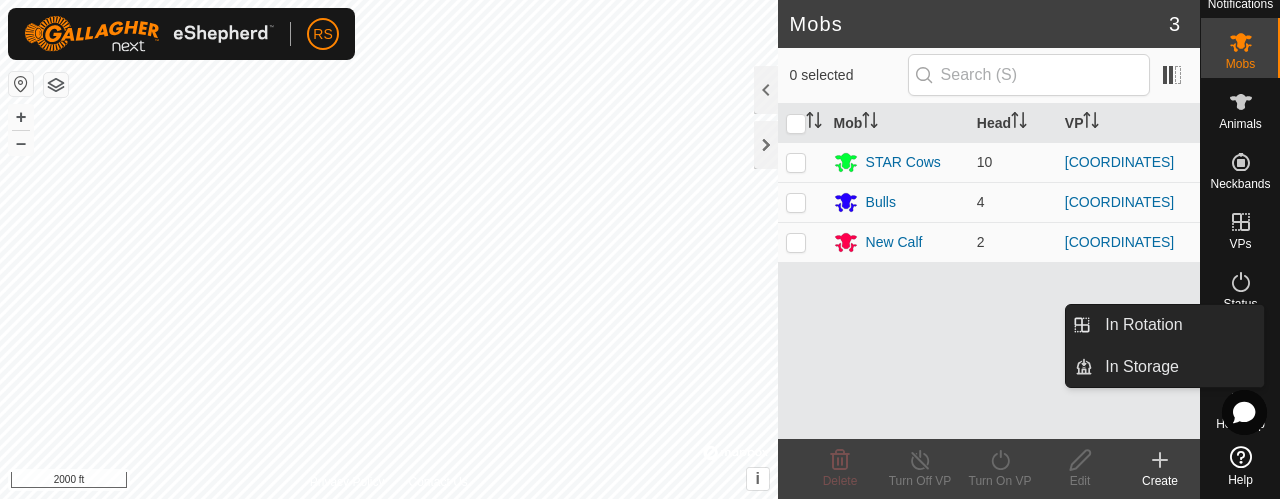 click 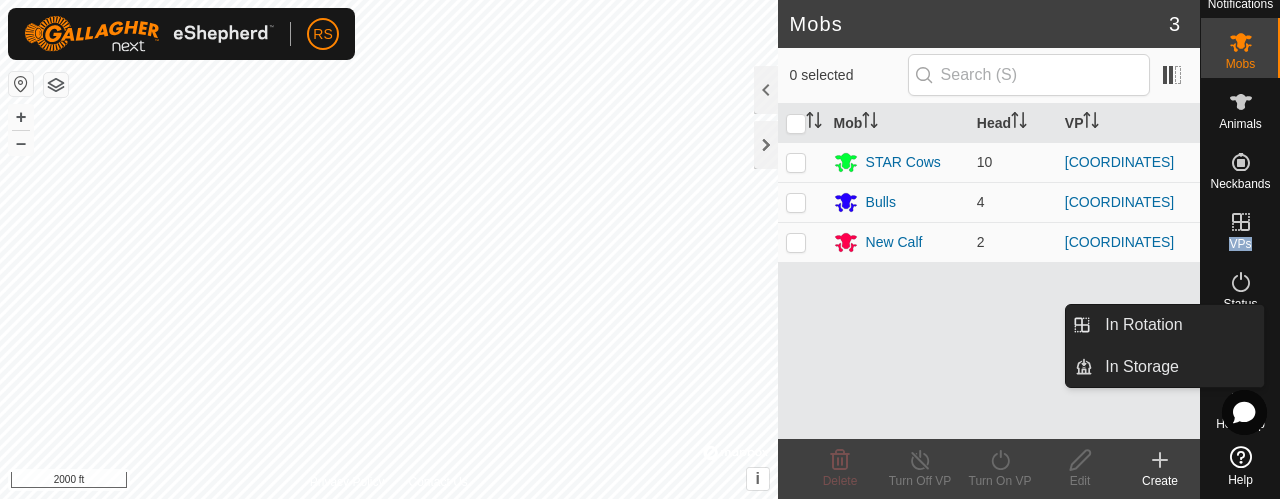 click 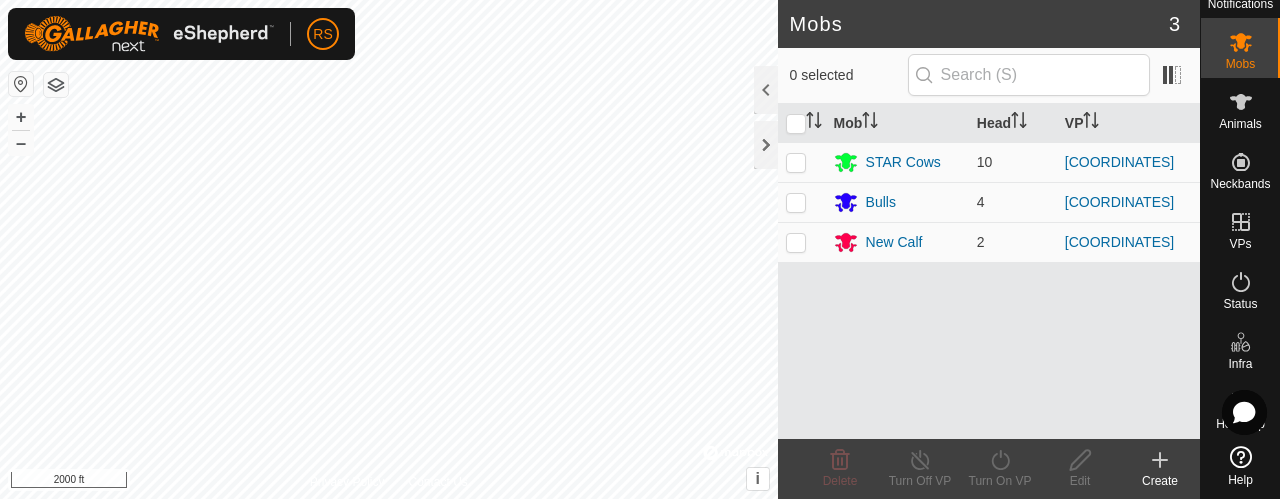 click 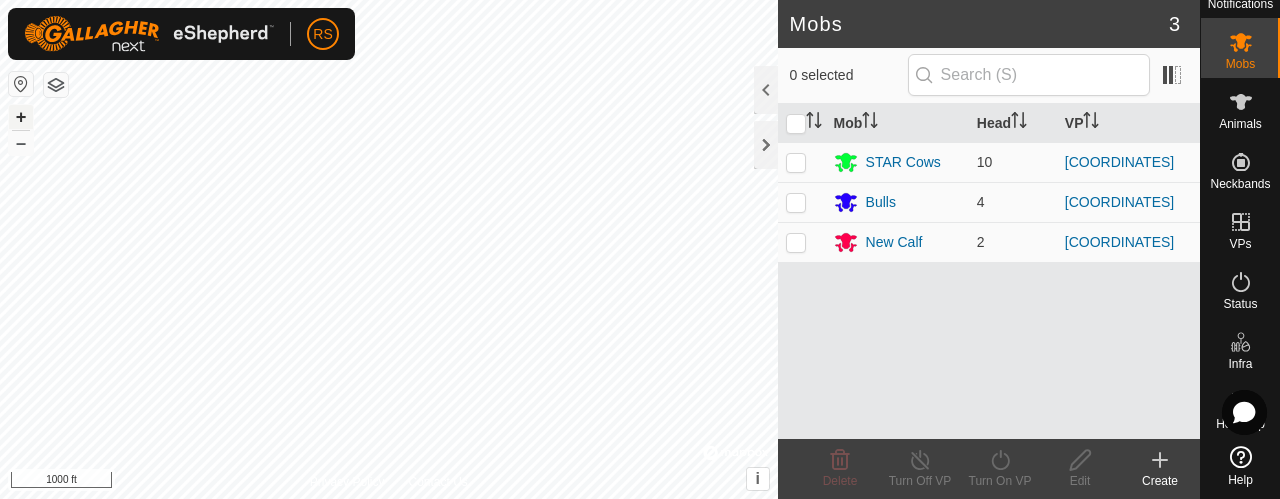 click on "+" at bounding box center (21, 117) 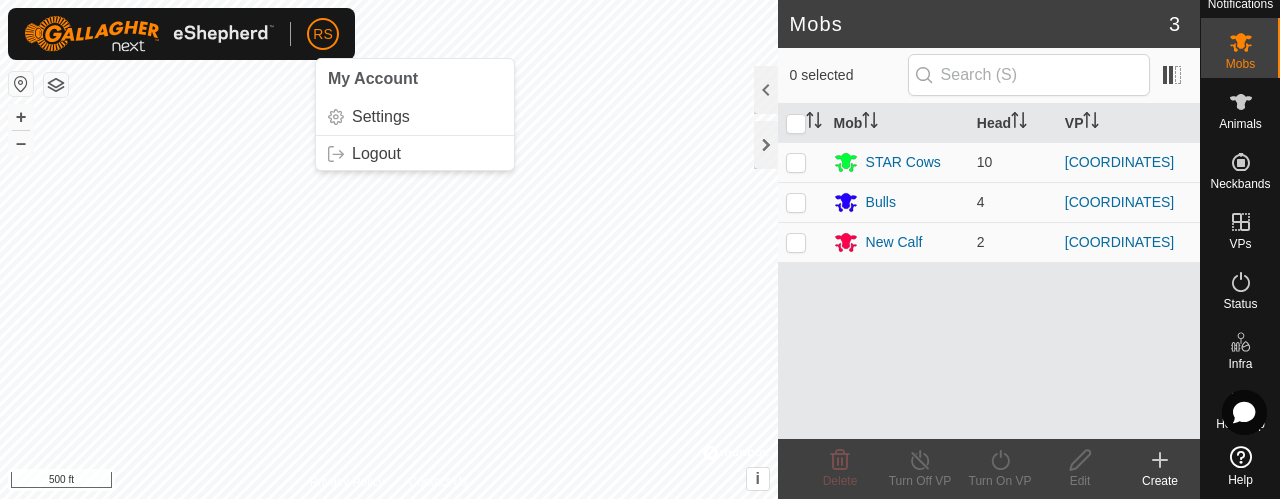 click on "[NAME]" 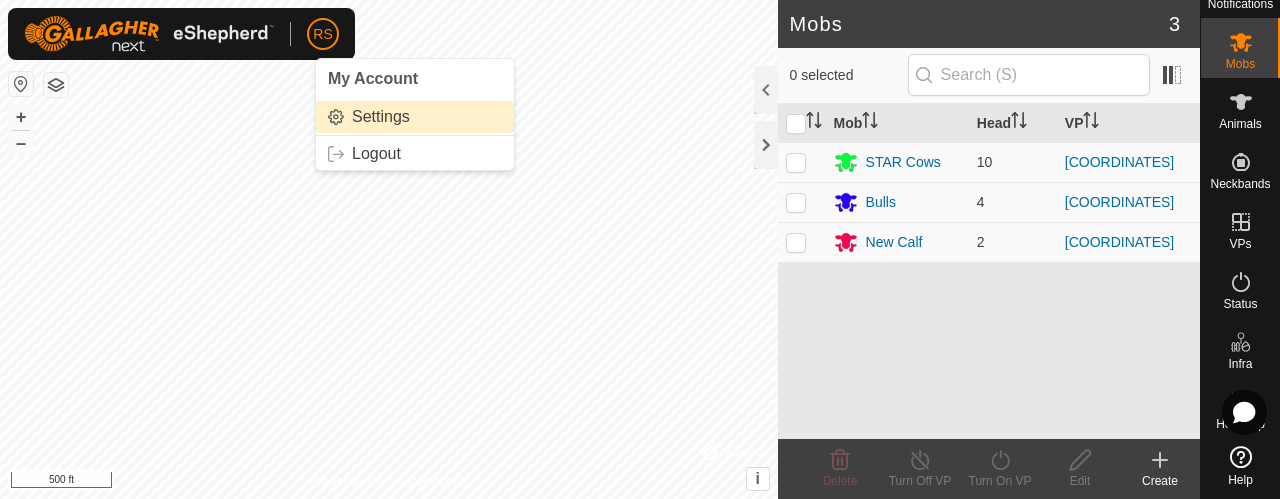 click on "Settings" at bounding box center (415, 117) 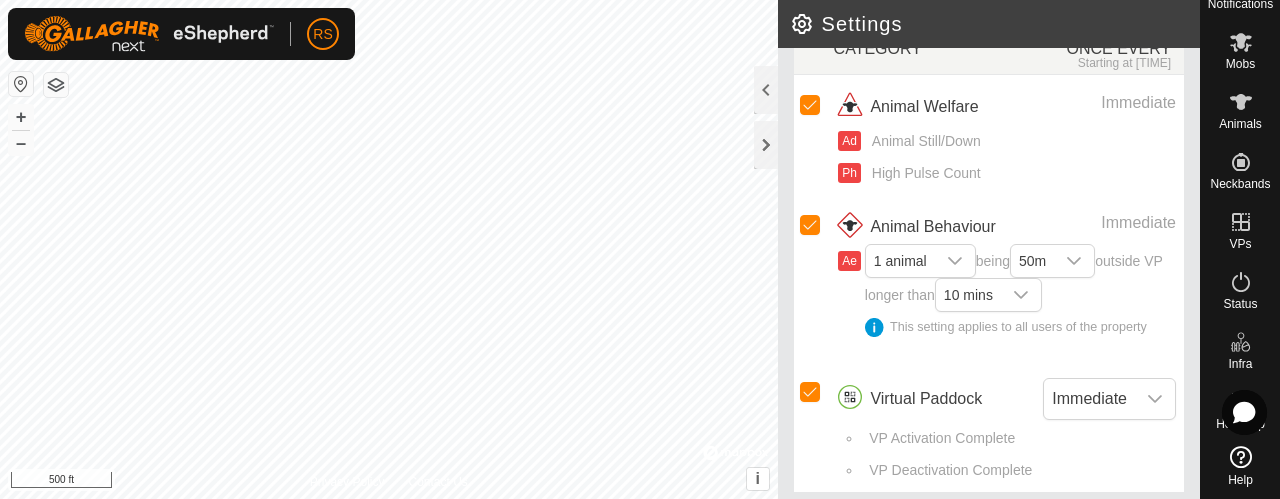 scroll, scrollTop: 350, scrollLeft: 0, axis: vertical 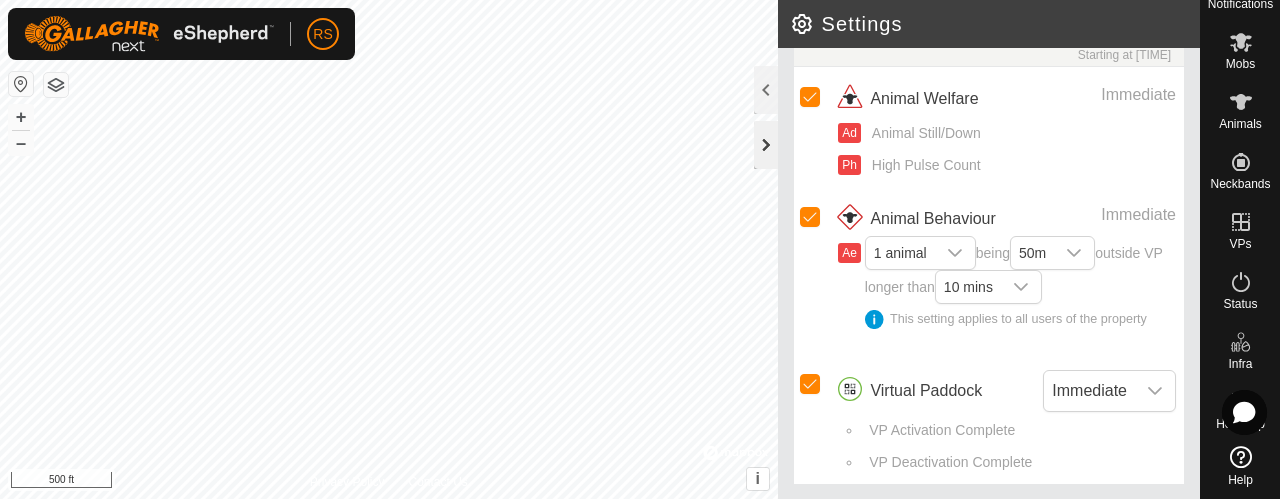 click 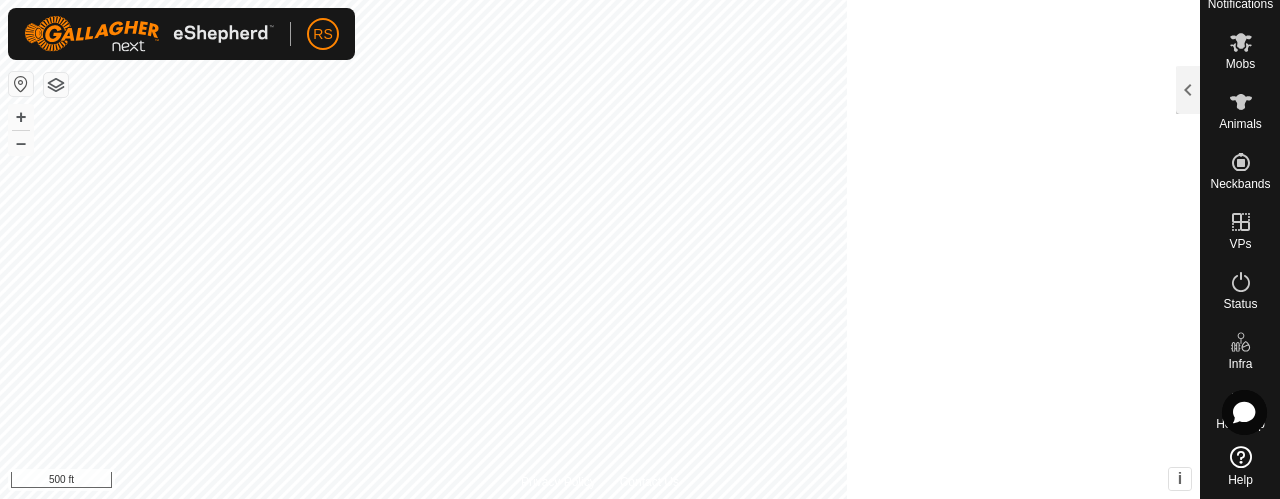 scroll, scrollTop: 559, scrollLeft: 0, axis: vertical 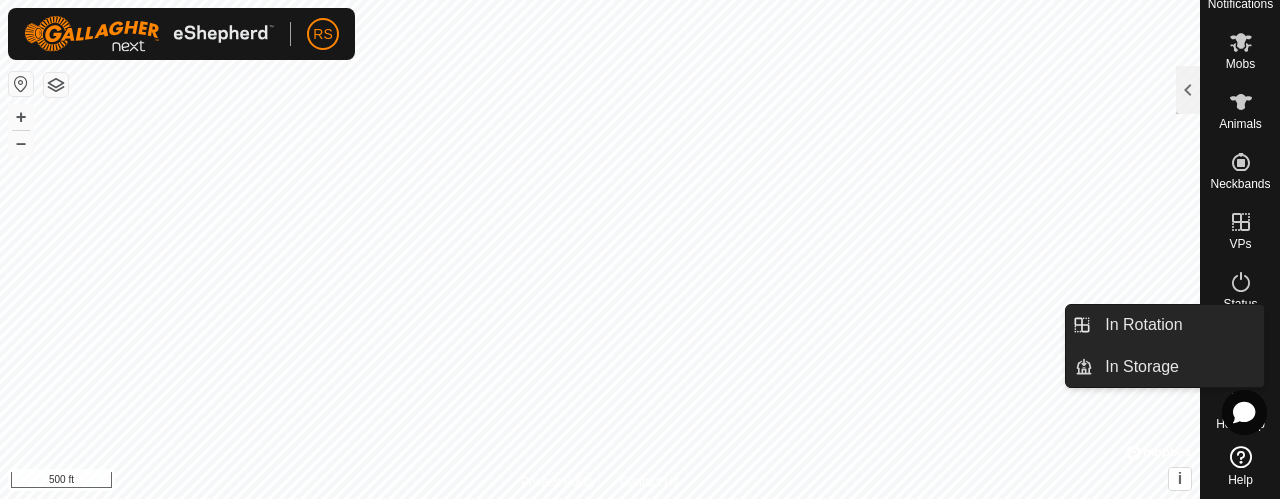 click 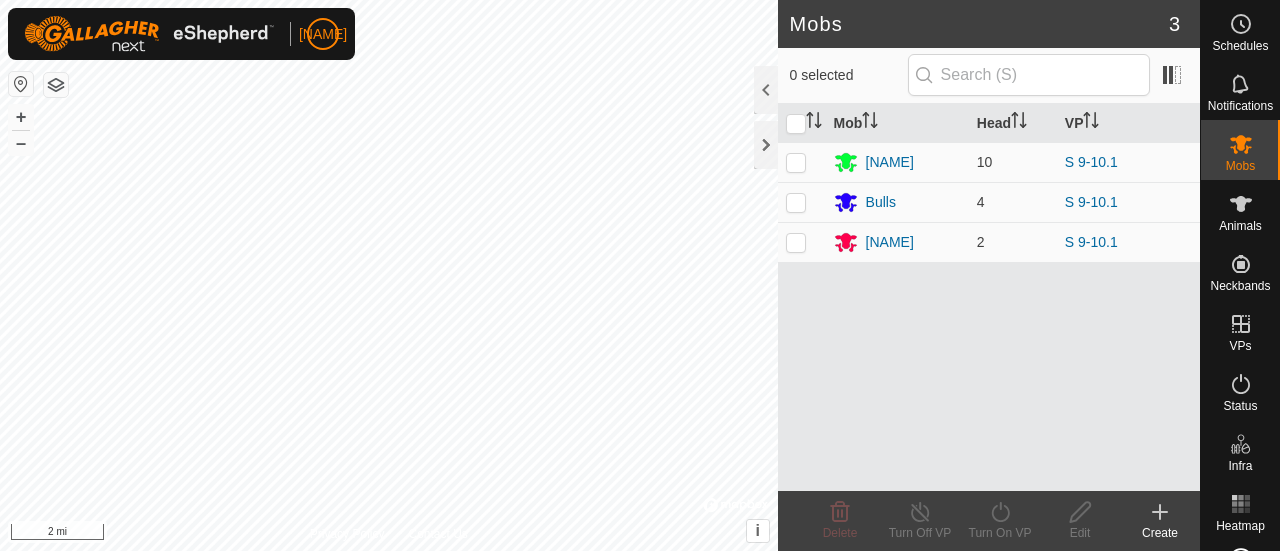 scroll, scrollTop: 0, scrollLeft: 0, axis: both 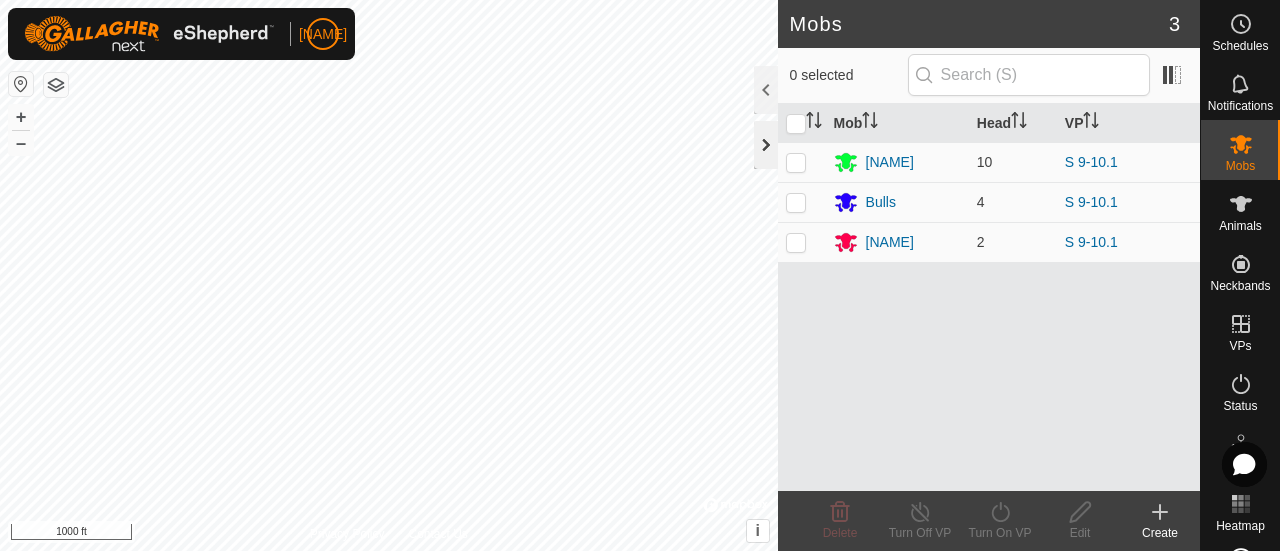 click 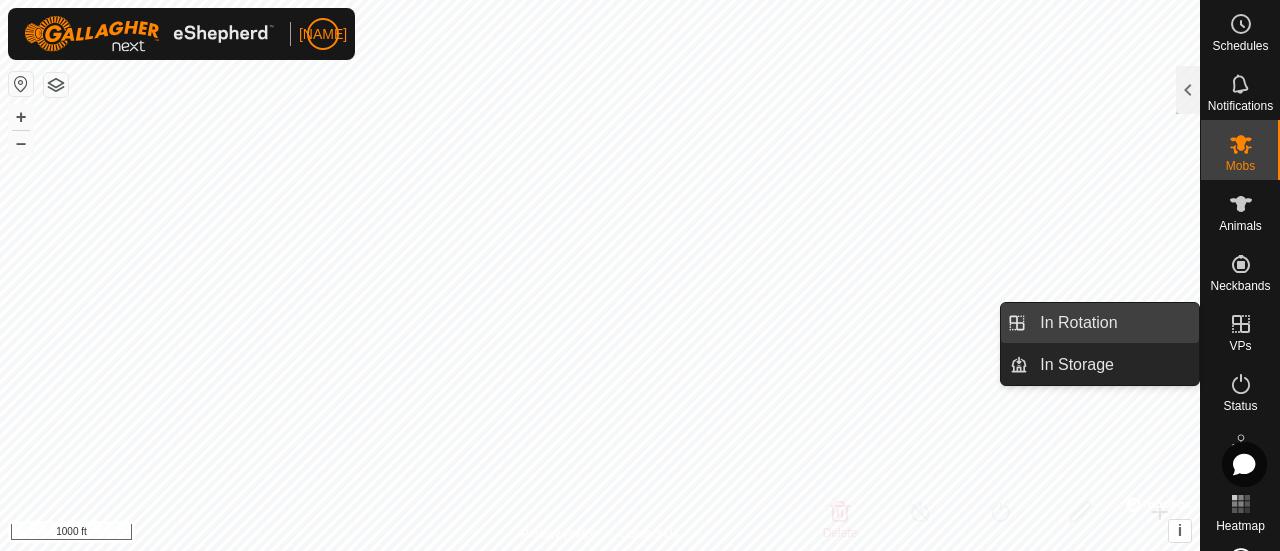 click on "In Rotation" at bounding box center [1113, 323] 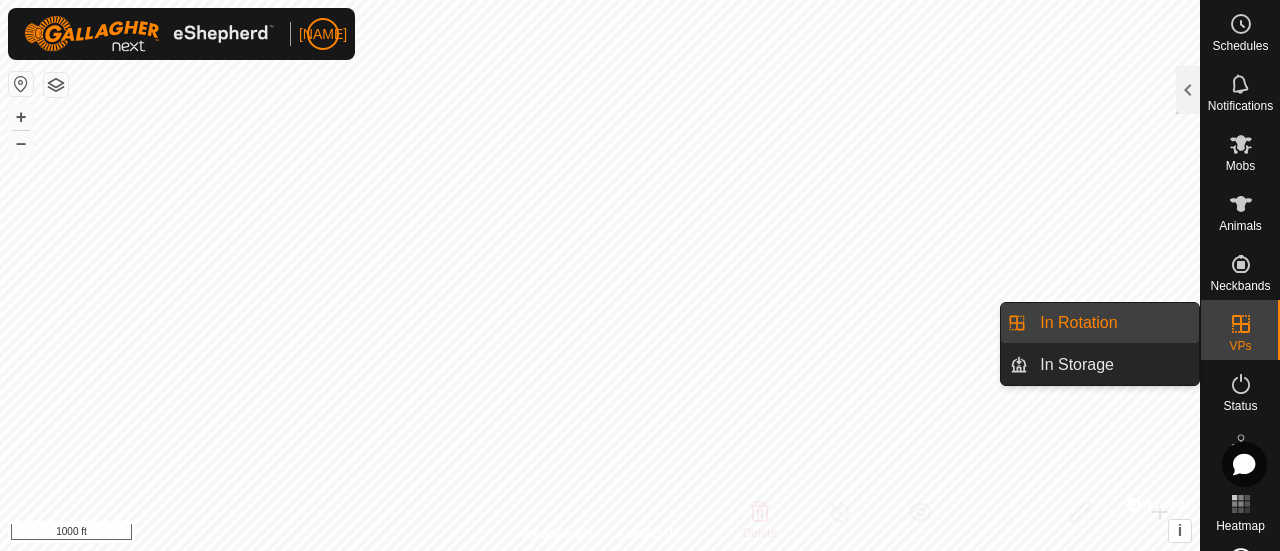 click on "In Rotation" at bounding box center [1113, 323] 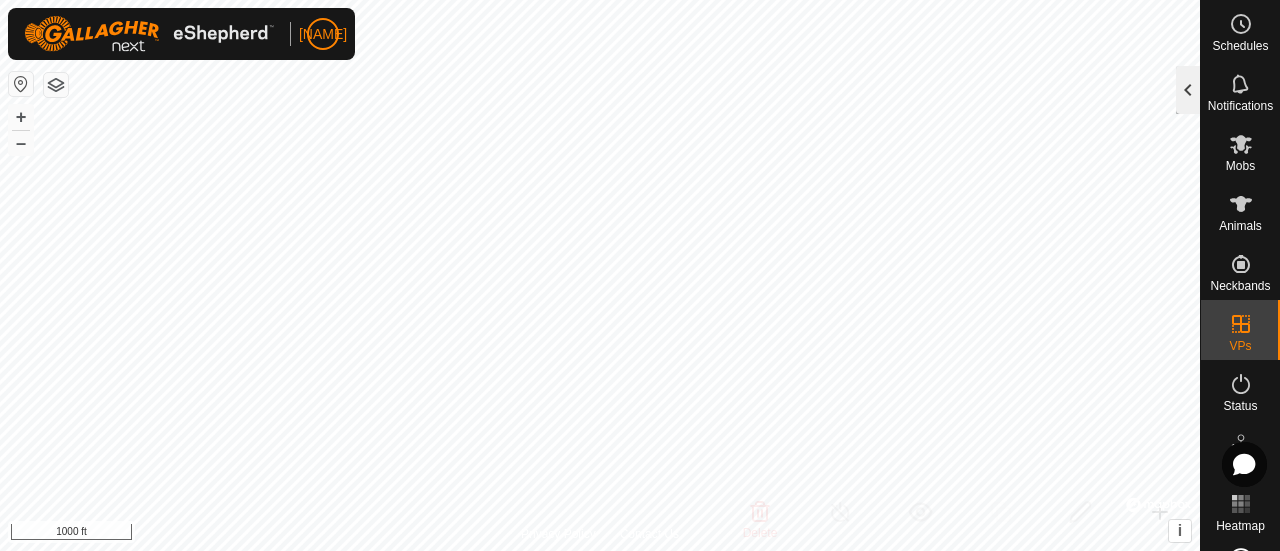 click 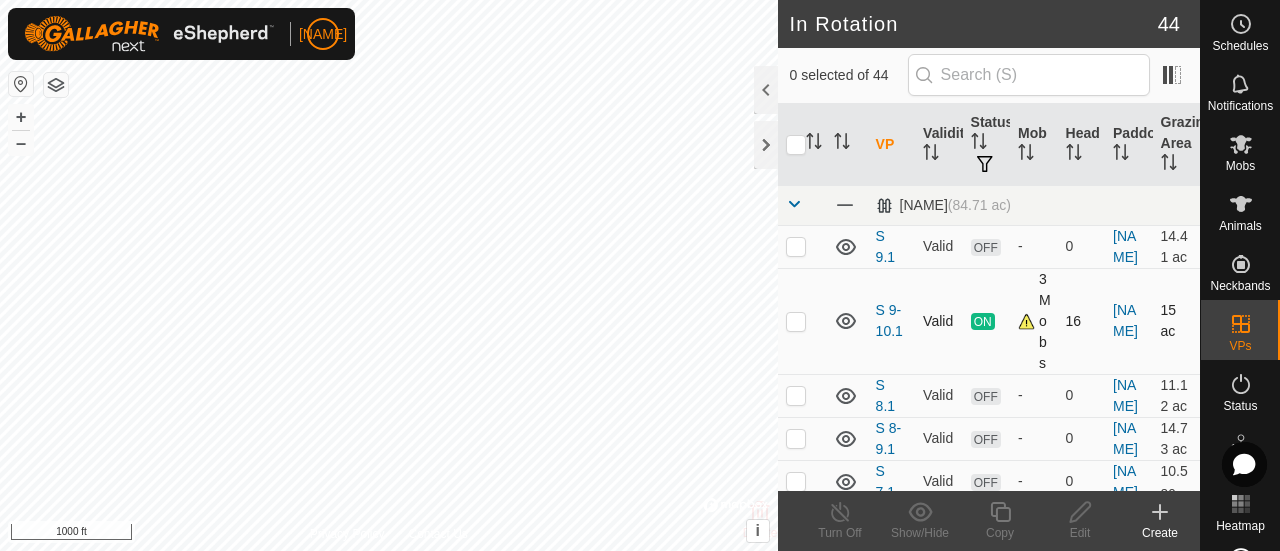 click at bounding box center [802, 321] 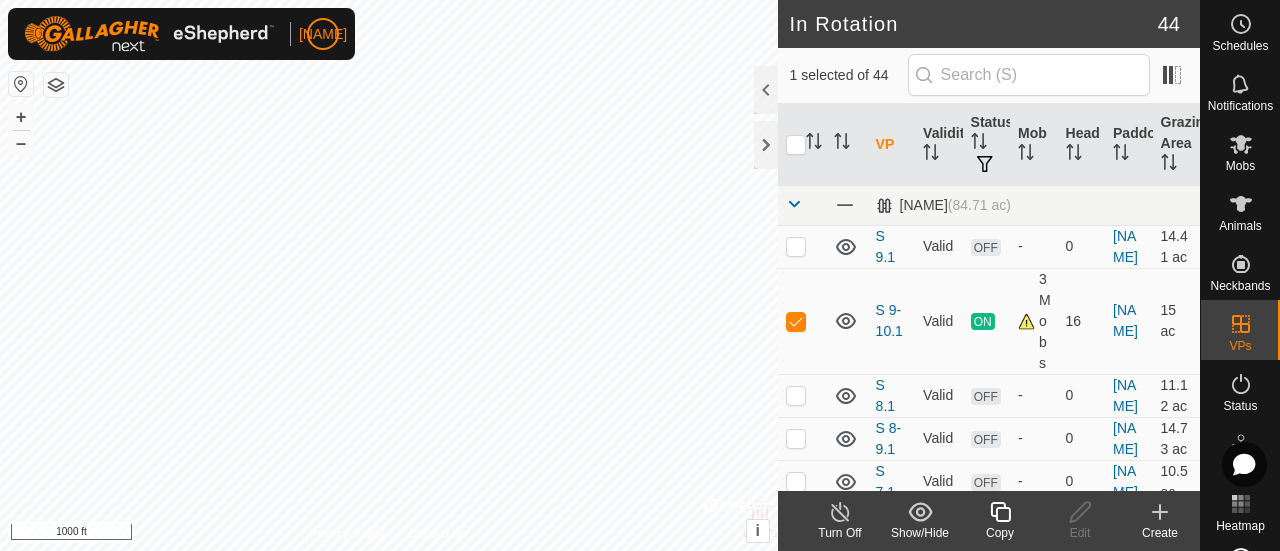 click 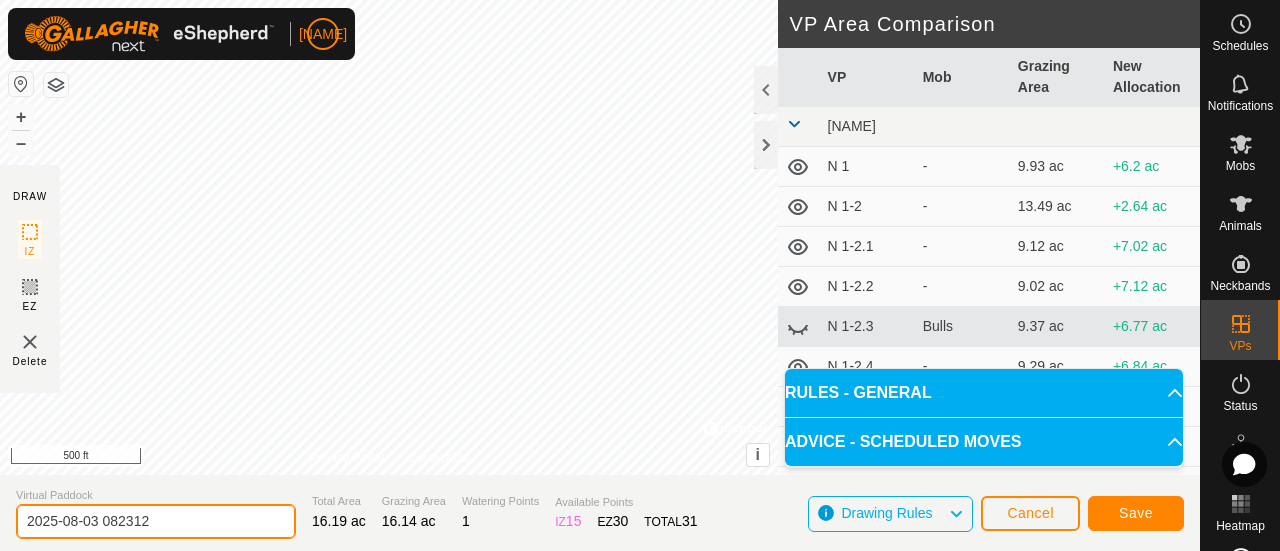 click on "2025-08-03 082312" 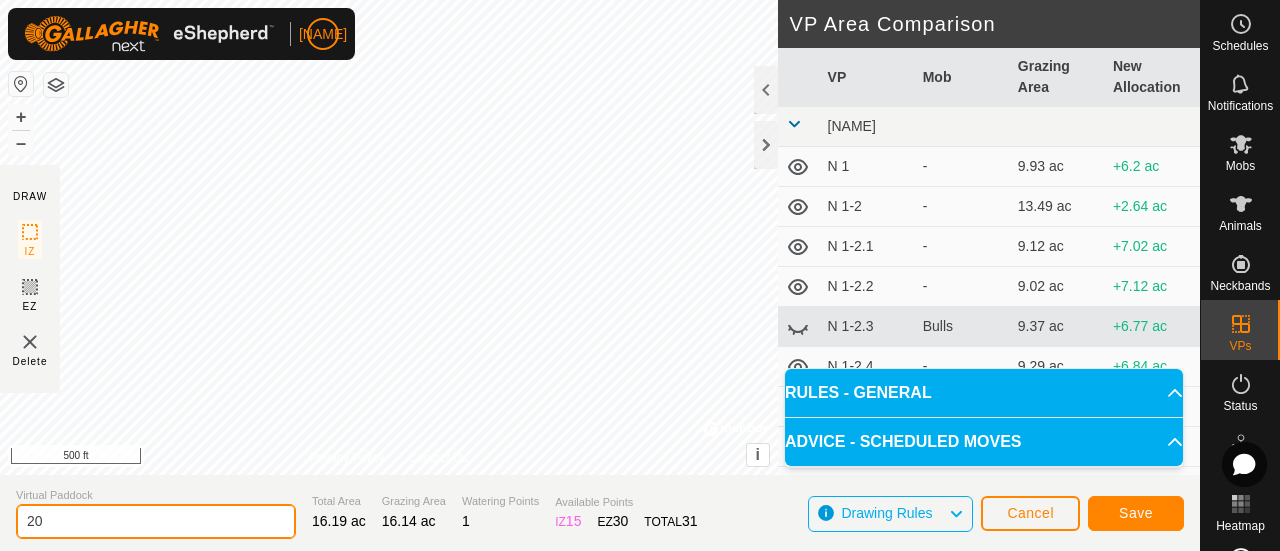 type on "2" 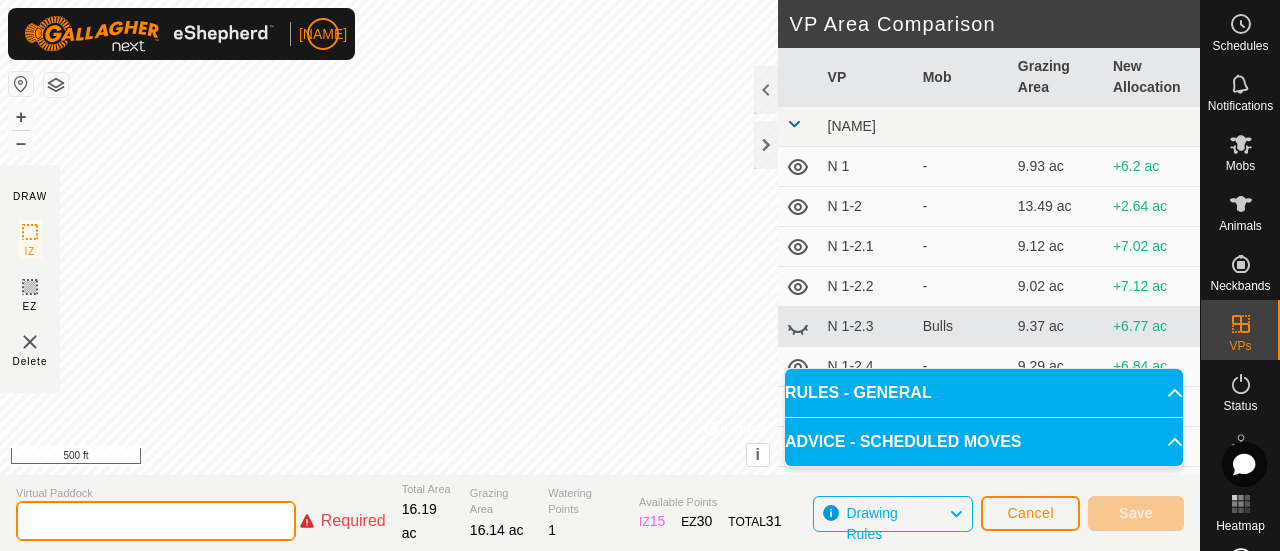 type on "s" 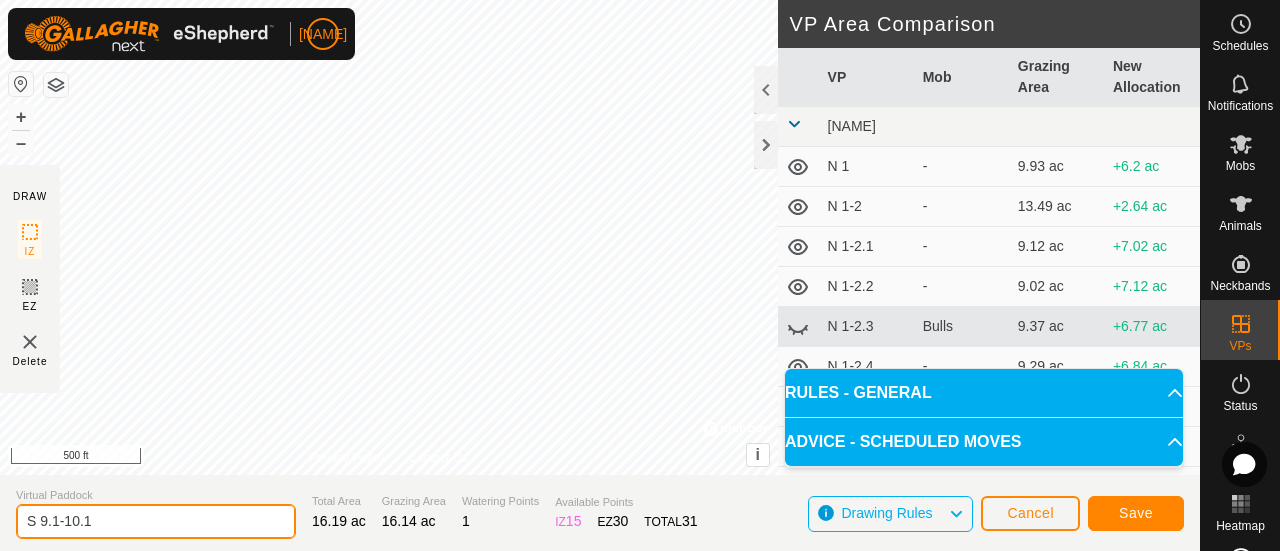 type on "S 9.1-10.1" 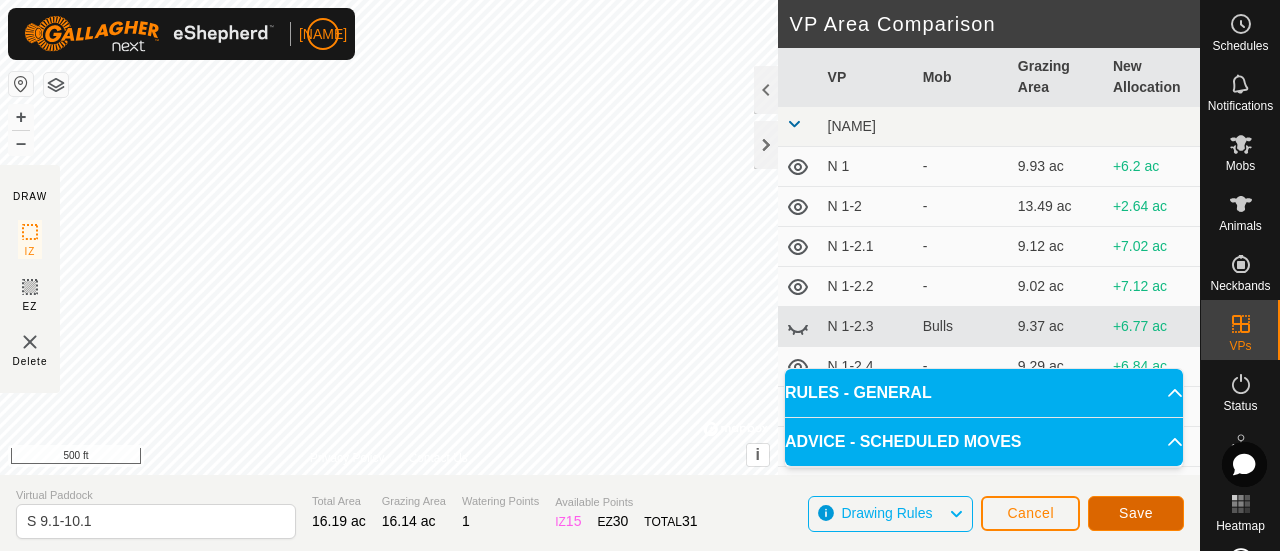 click on "Save" 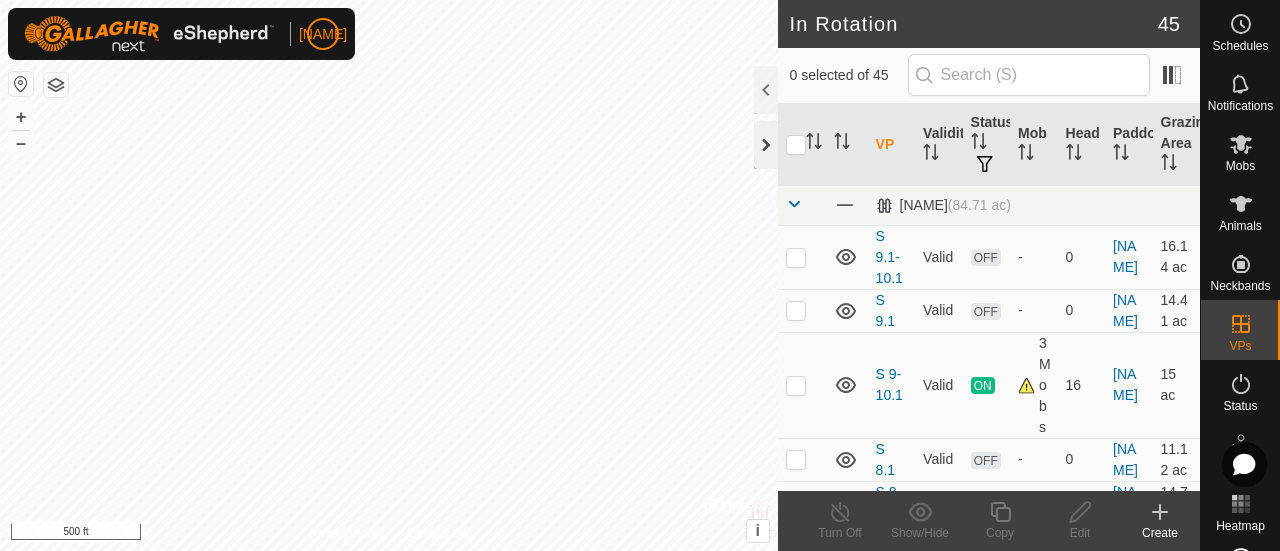 click 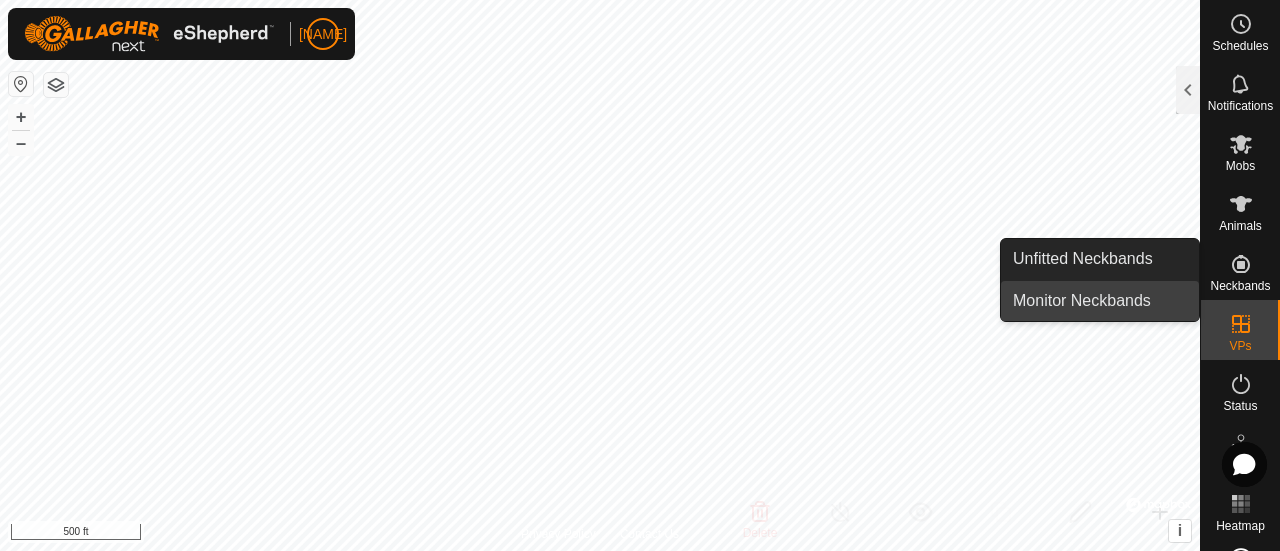 click on "Monitor Neckbands" at bounding box center (1100, 301) 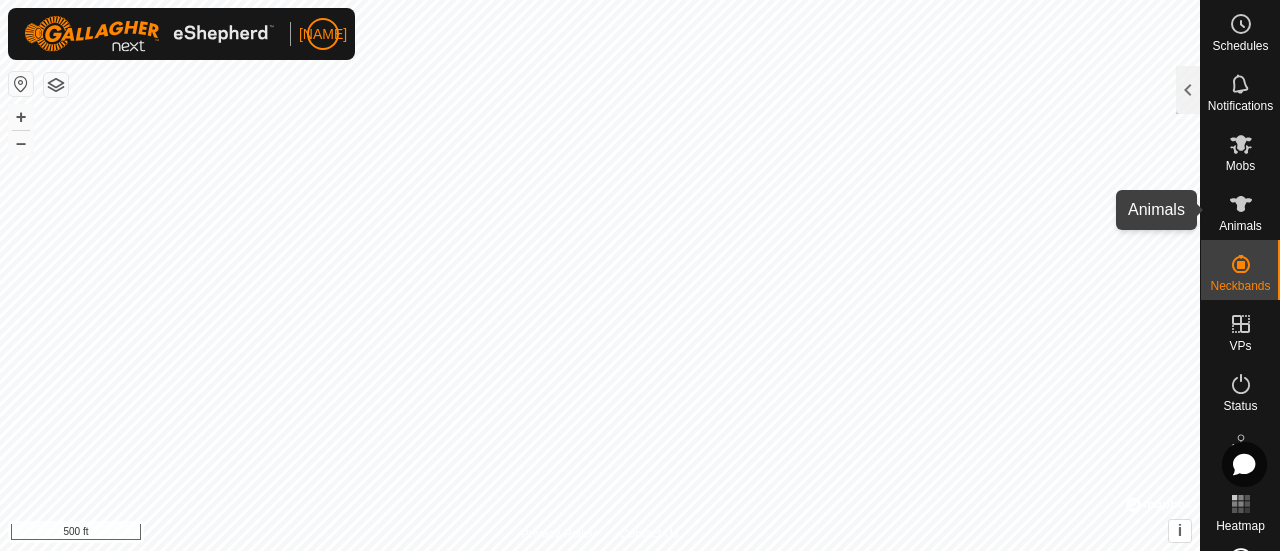 click at bounding box center (1241, 204) 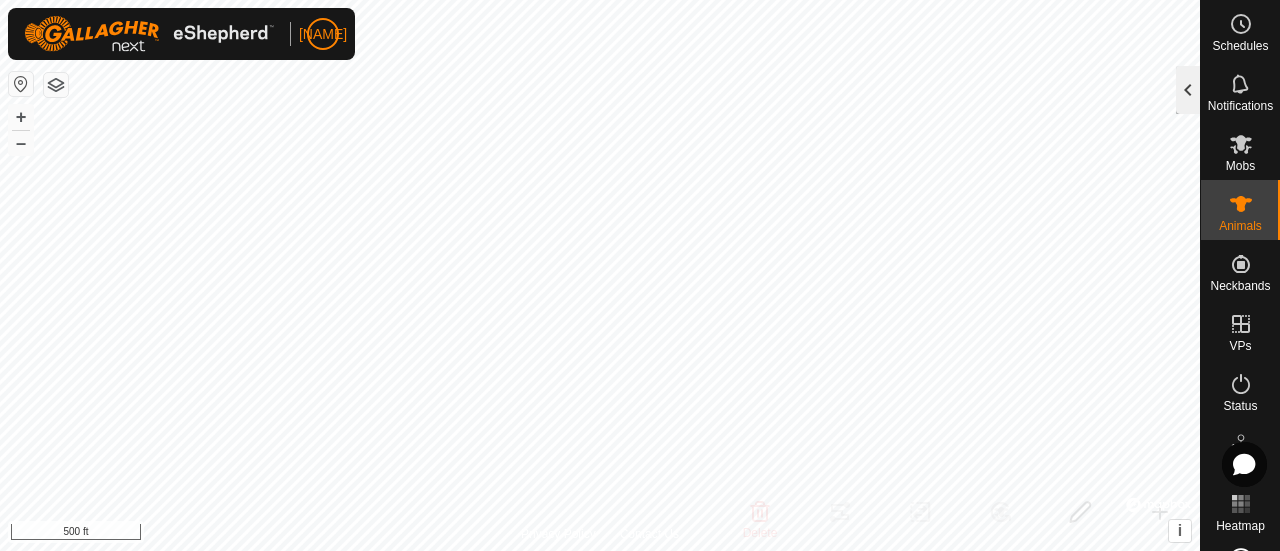 click 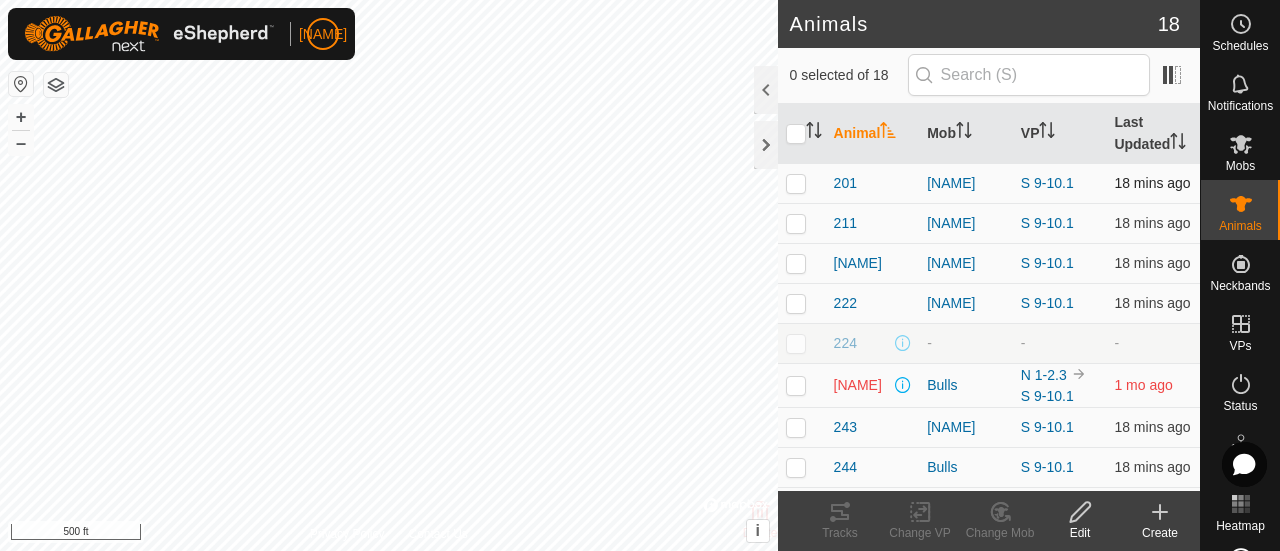 click at bounding box center [796, 183] 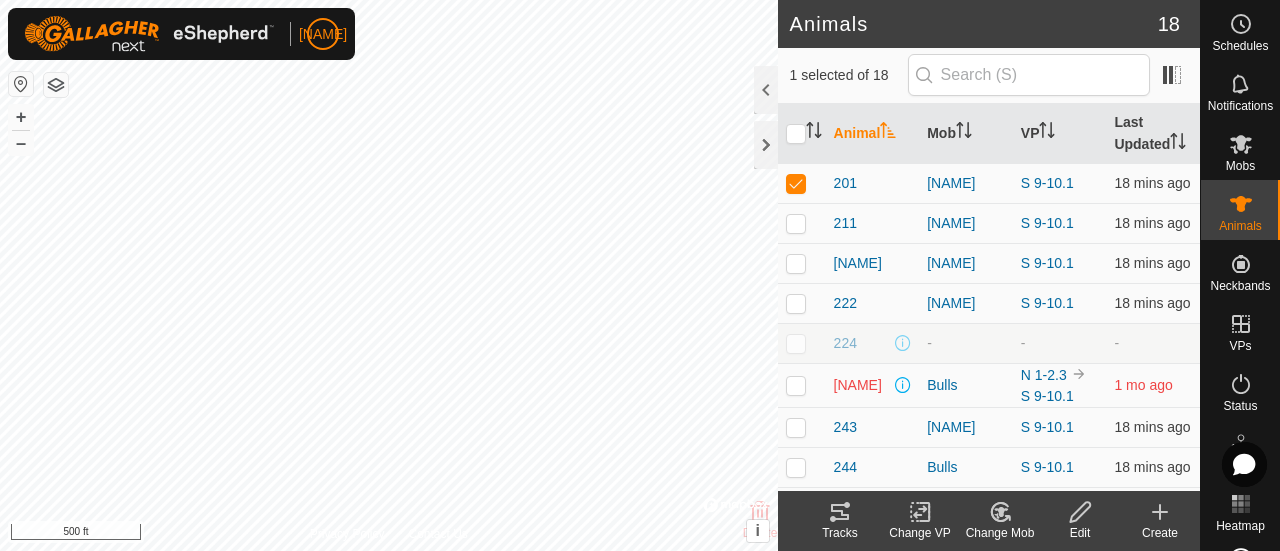 click 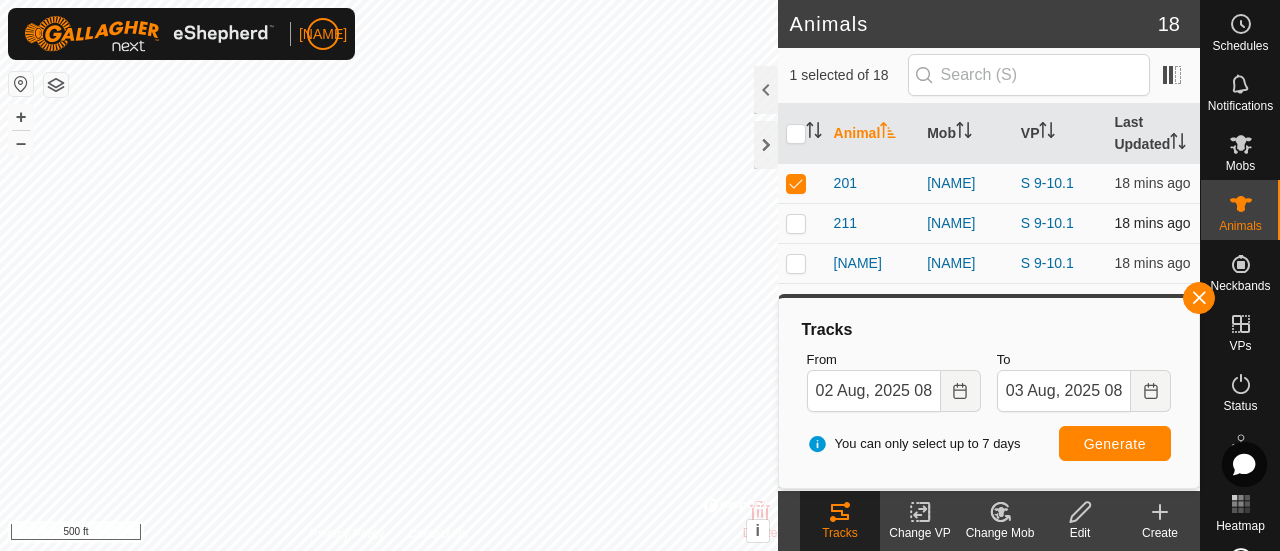 click at bounding box center [796, 223] 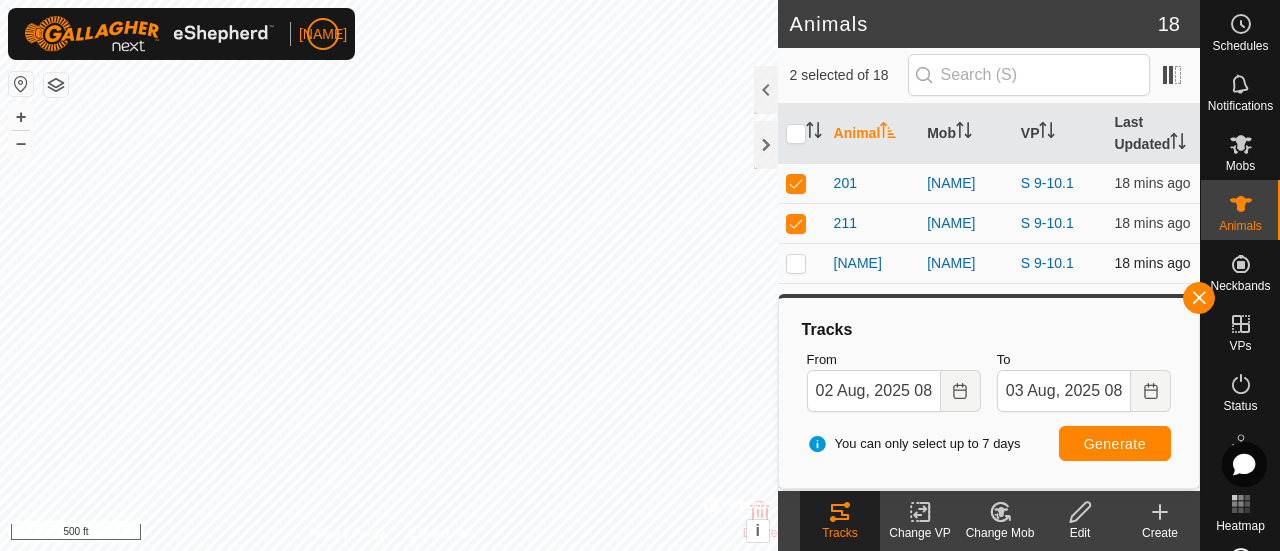 click at bounding box center (796, 263) 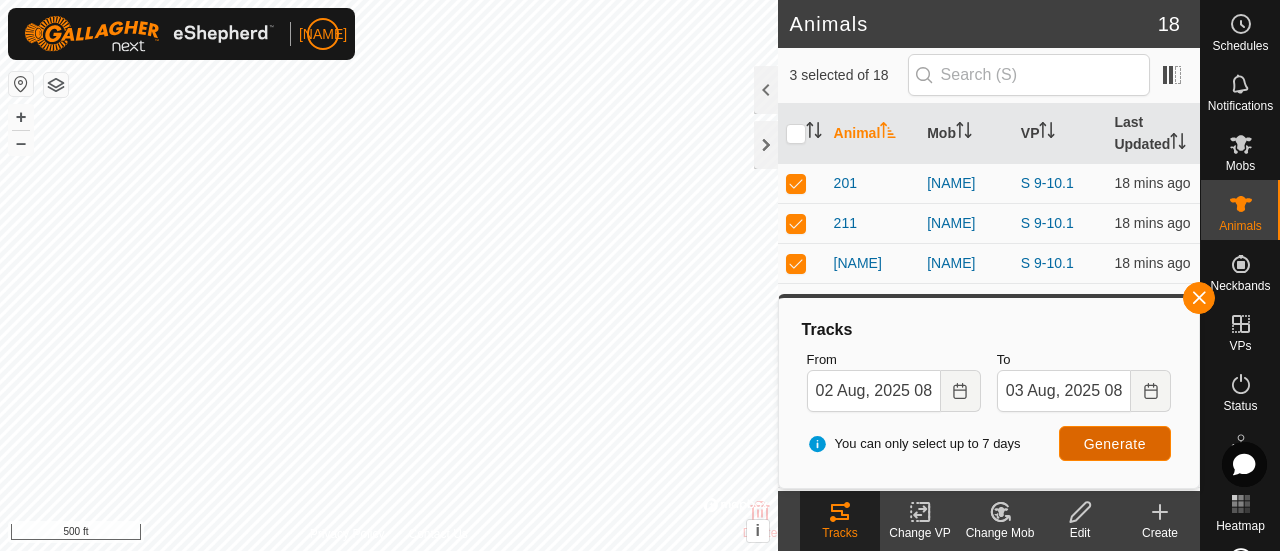click on "Generate" at bounding box center [1115, 444] 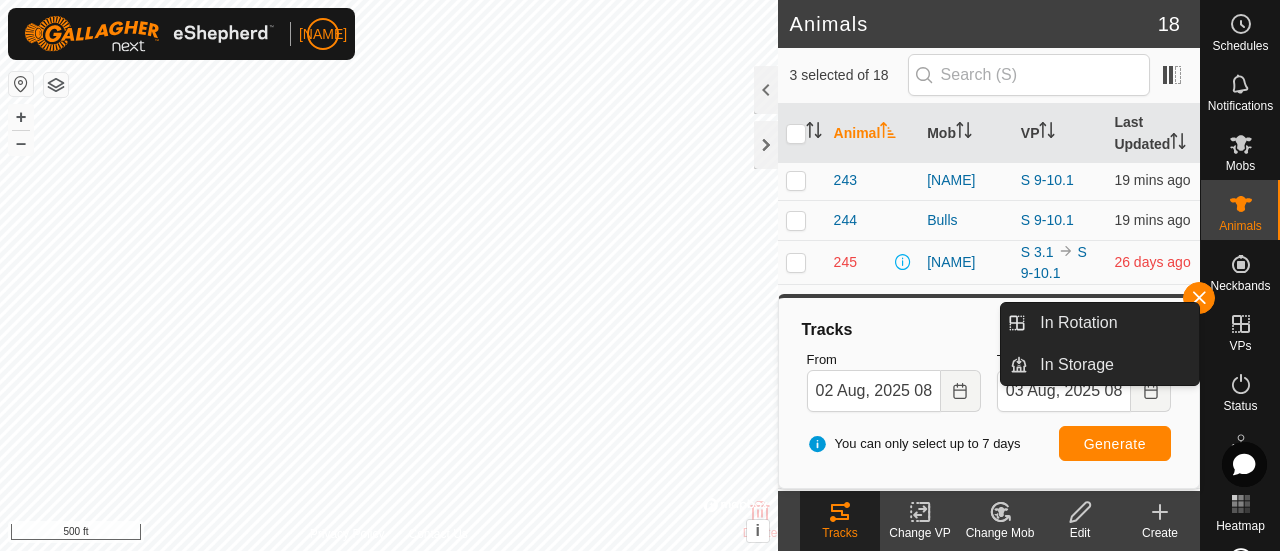 scroll, scrollTop: 254, scrollLeft: 0, axis: vertical 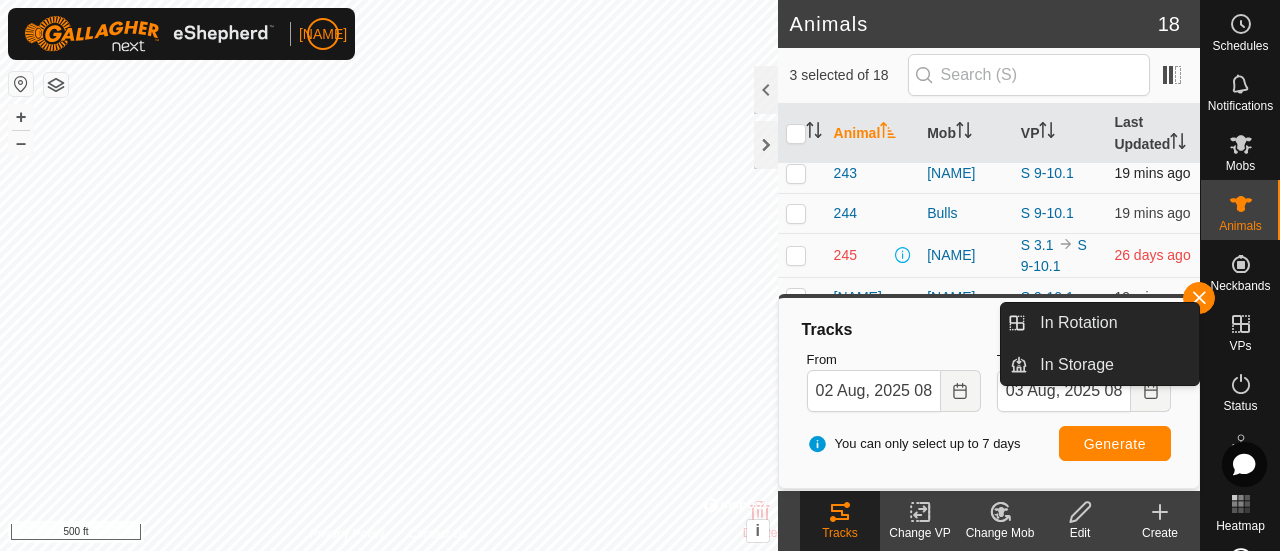 click at bounding box center (796, 173) 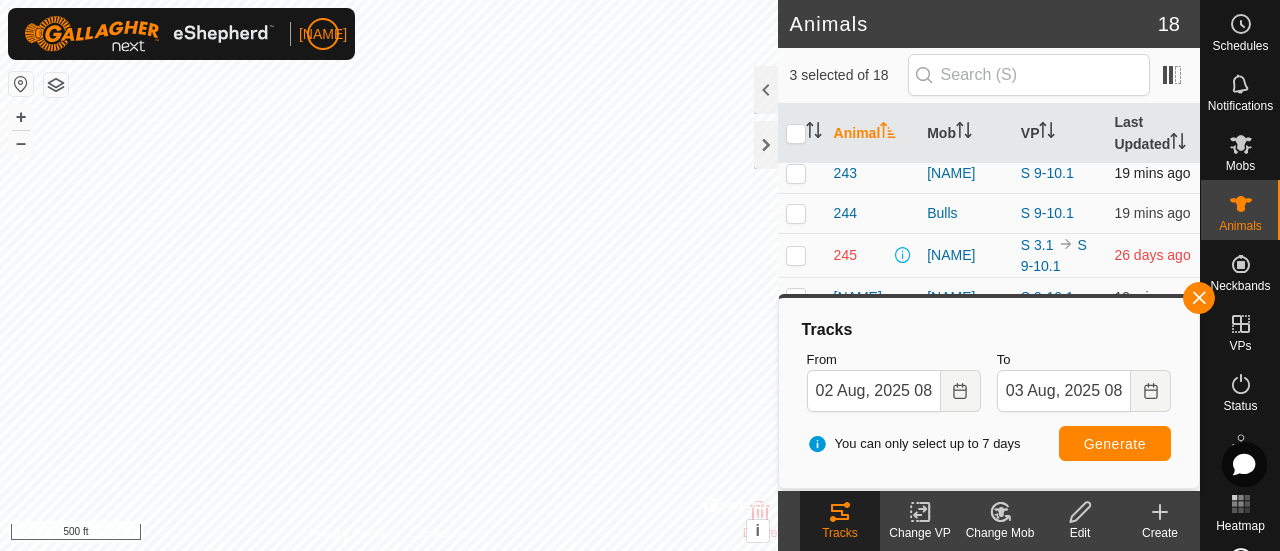 checkbox on "true" 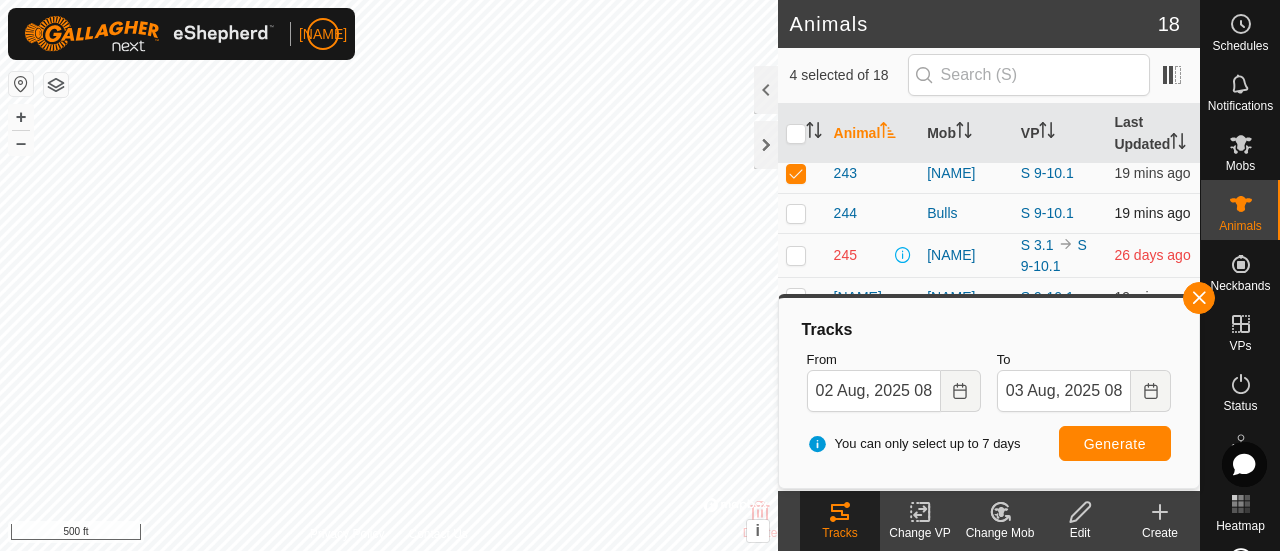 click at bounding box center [796, 213] 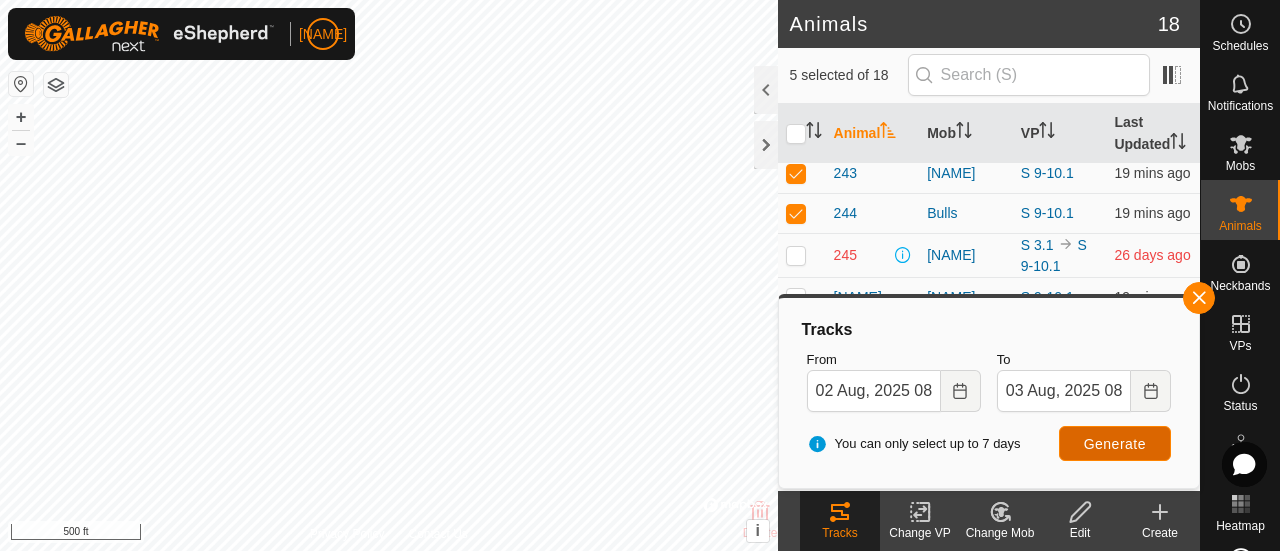 click on "Generate" at bounding box center [1115, 443] 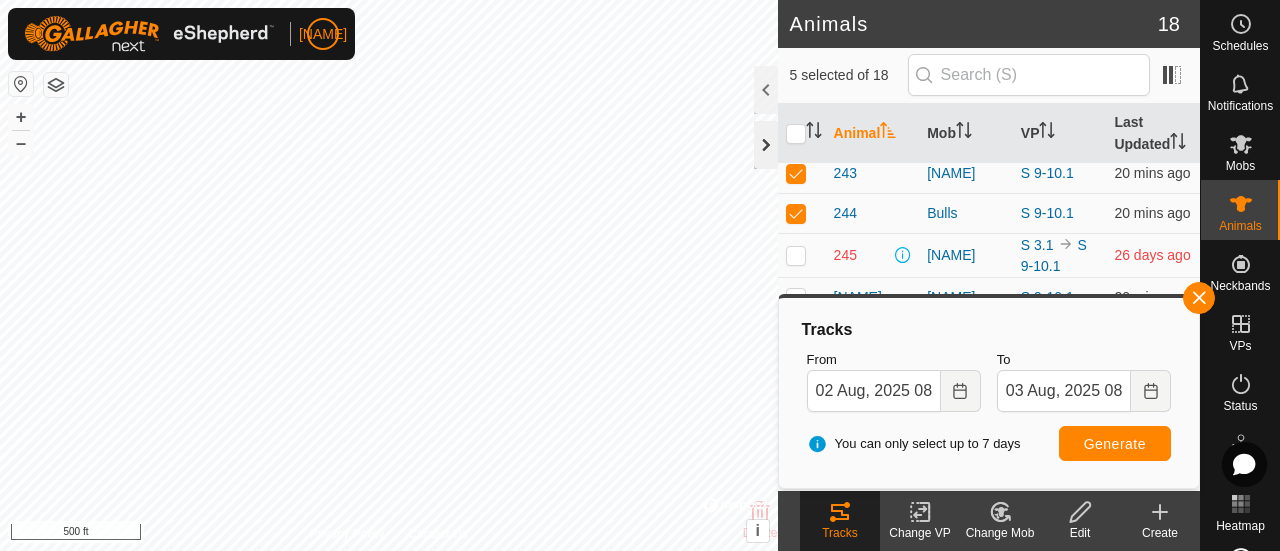 click 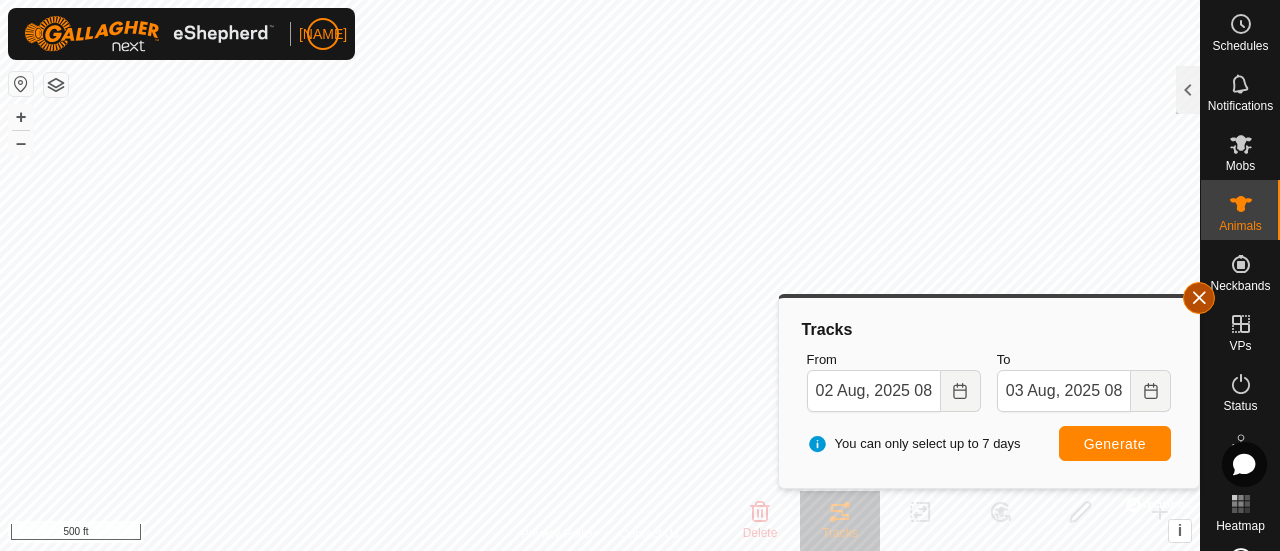 click at bounding box center [1199, 298] 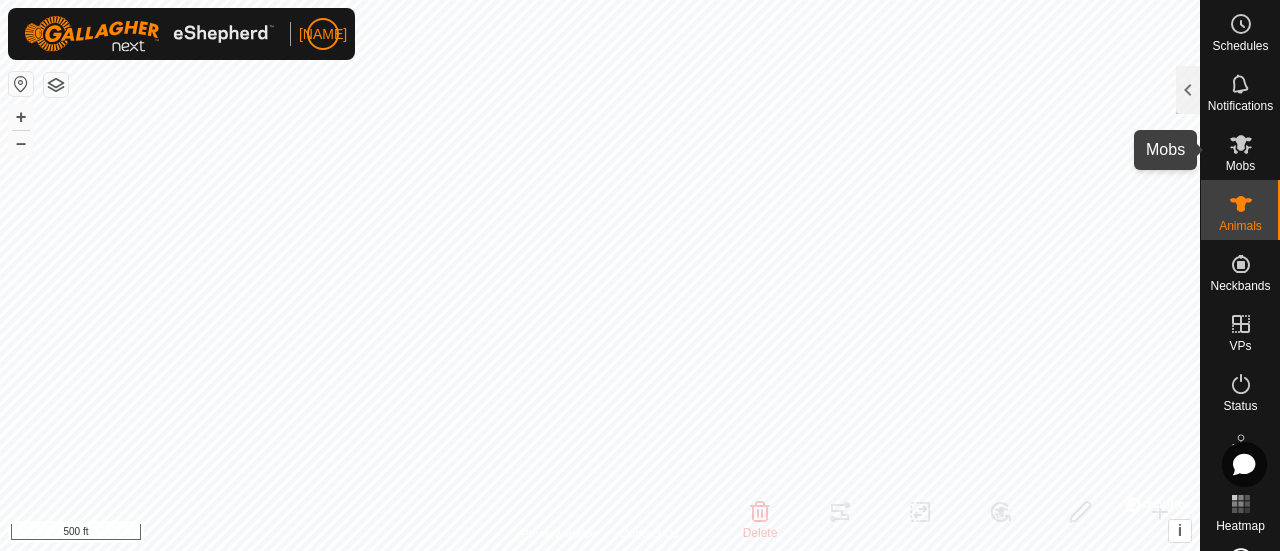 click 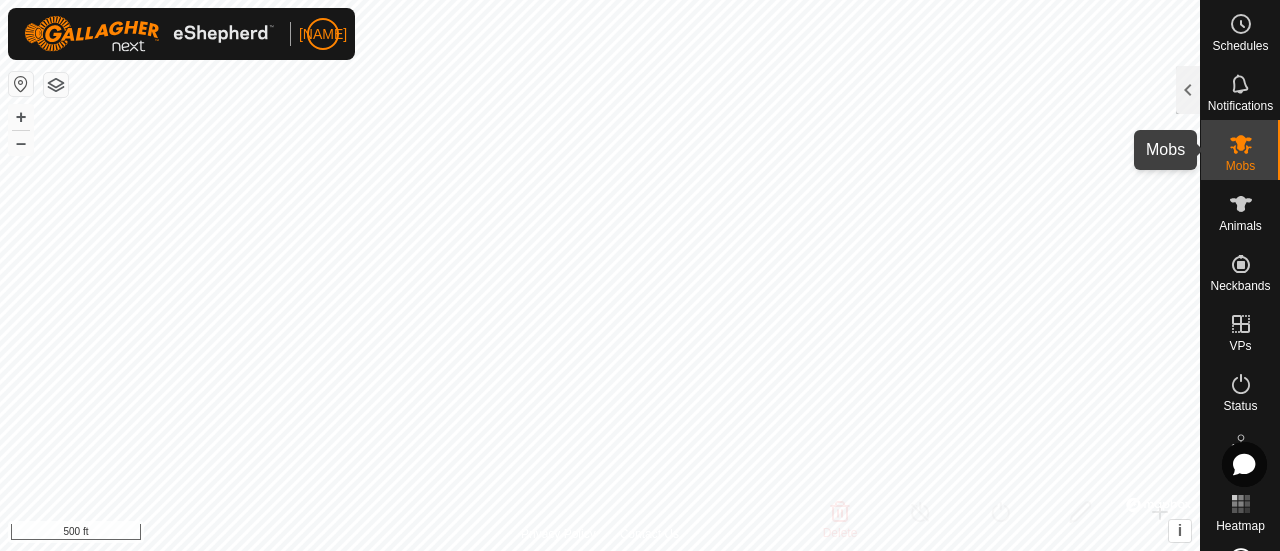 click 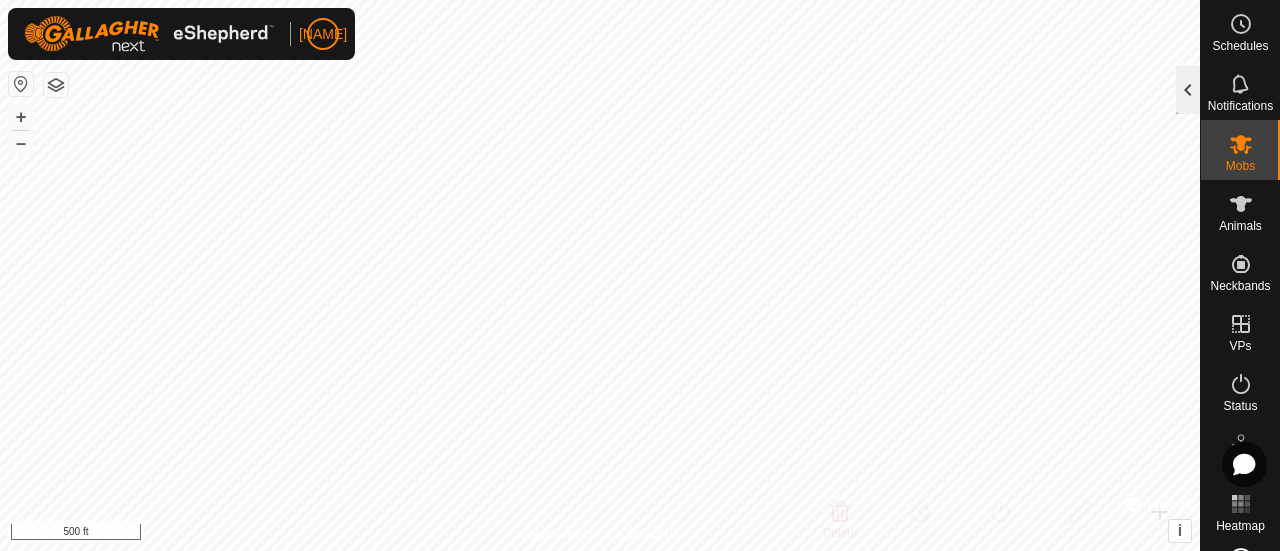 click 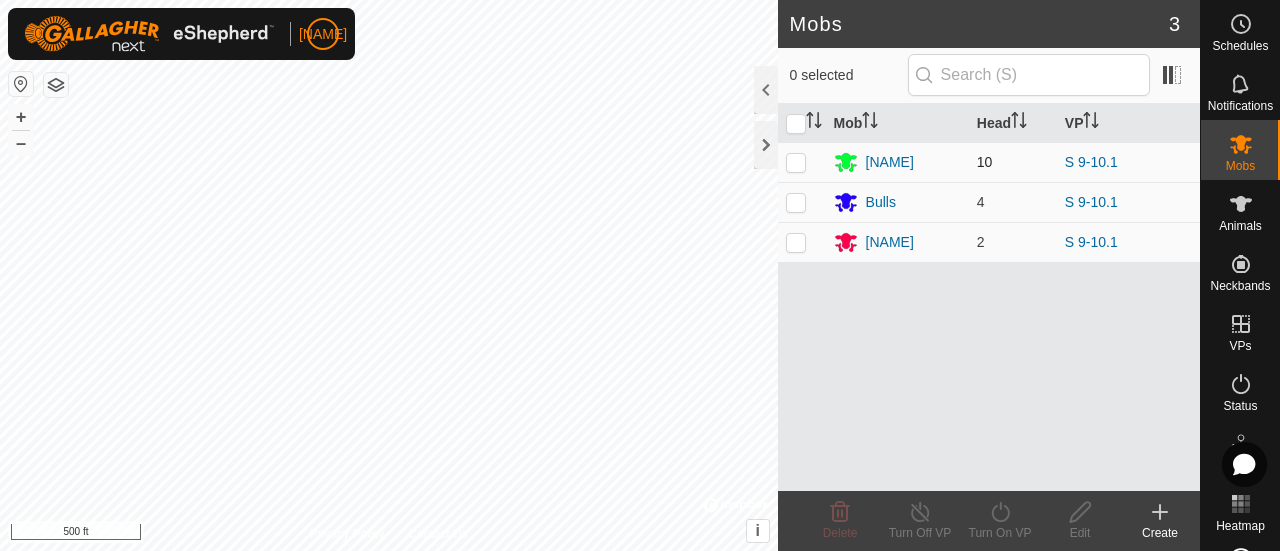 click at bounding box center [796, 162] 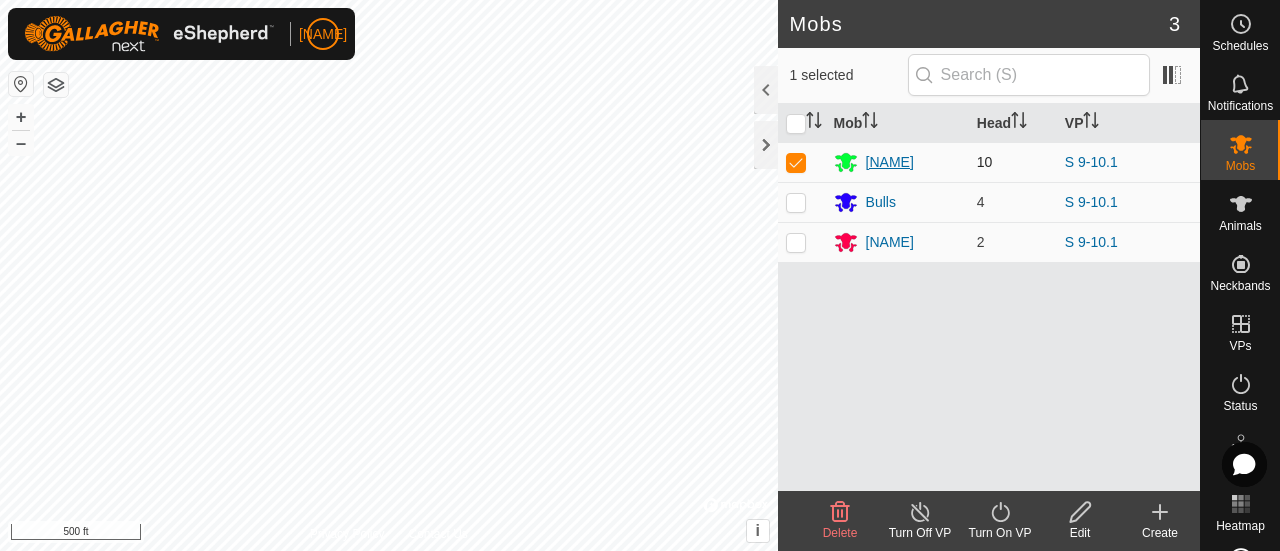 click on "[NAME]" at bounding box center [890, 162] 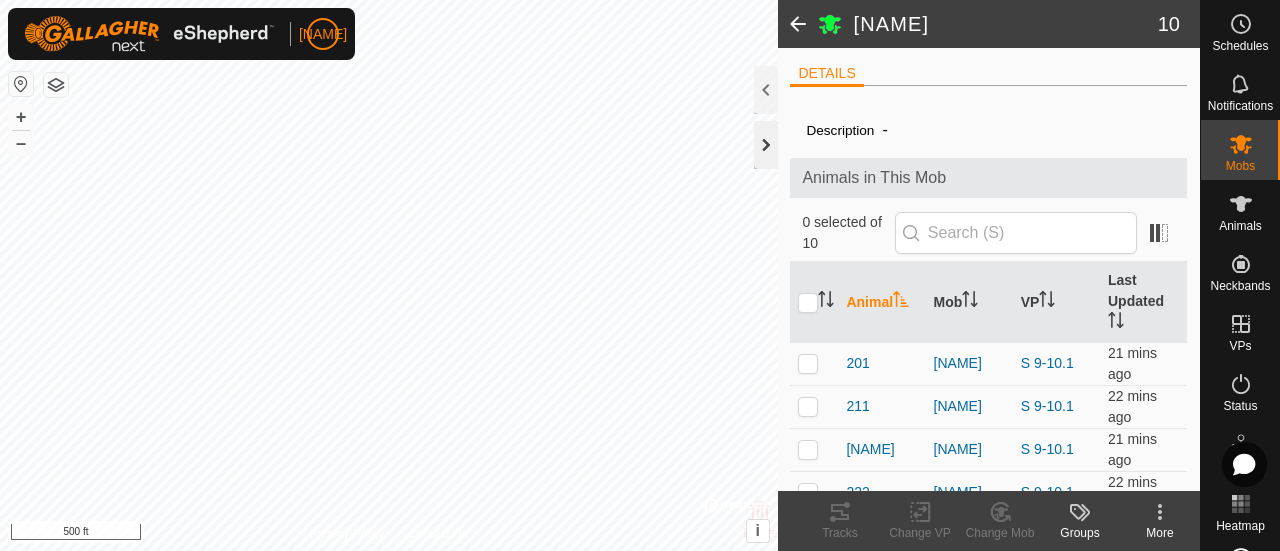 click 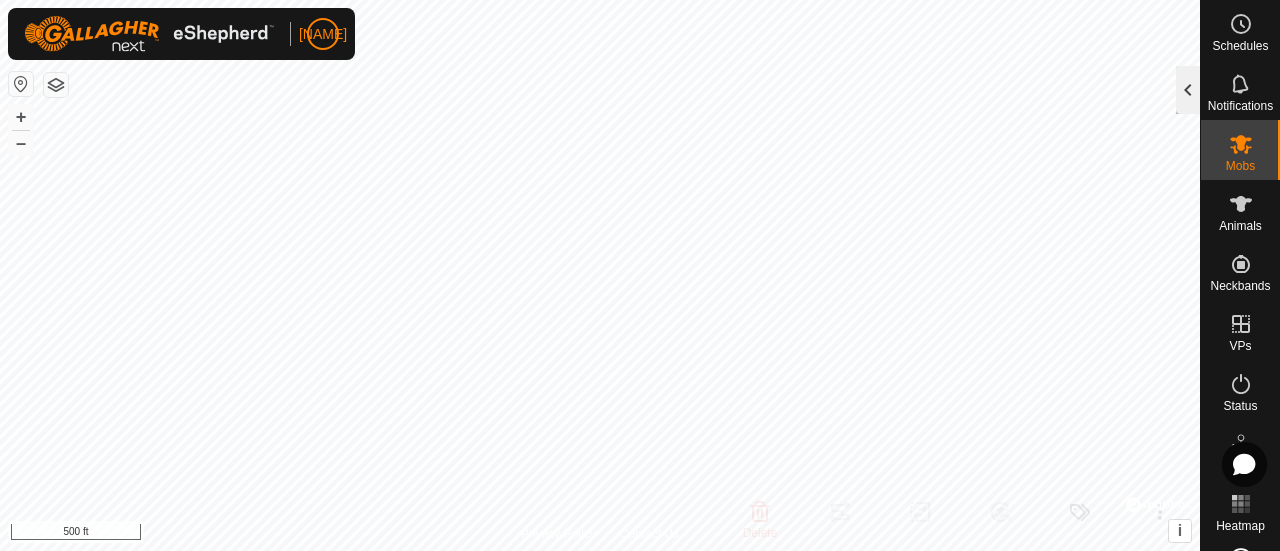 click 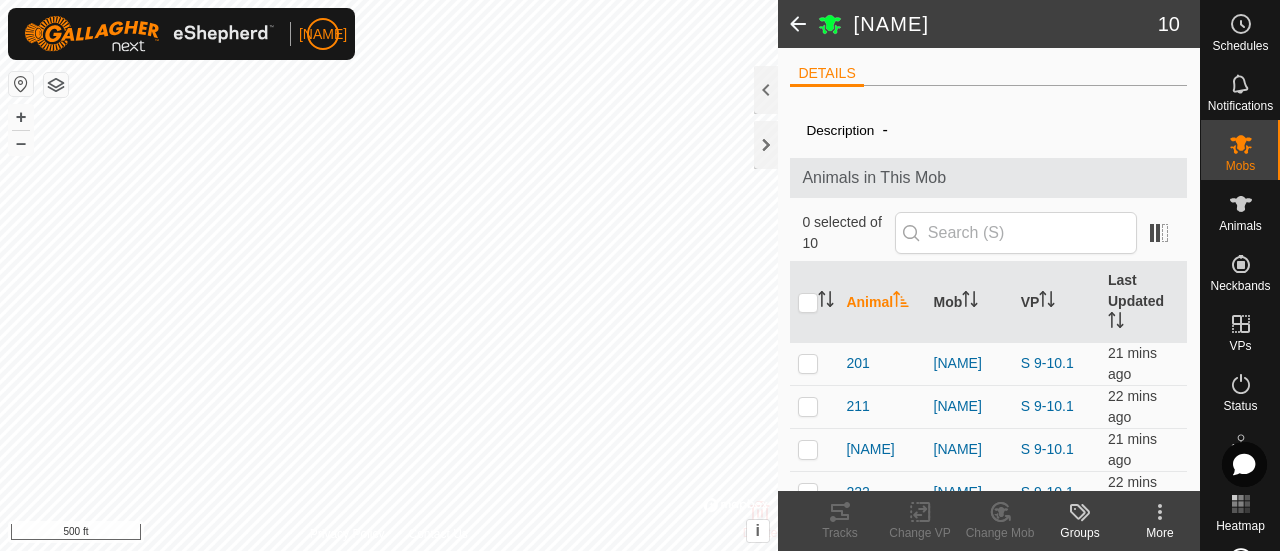 click 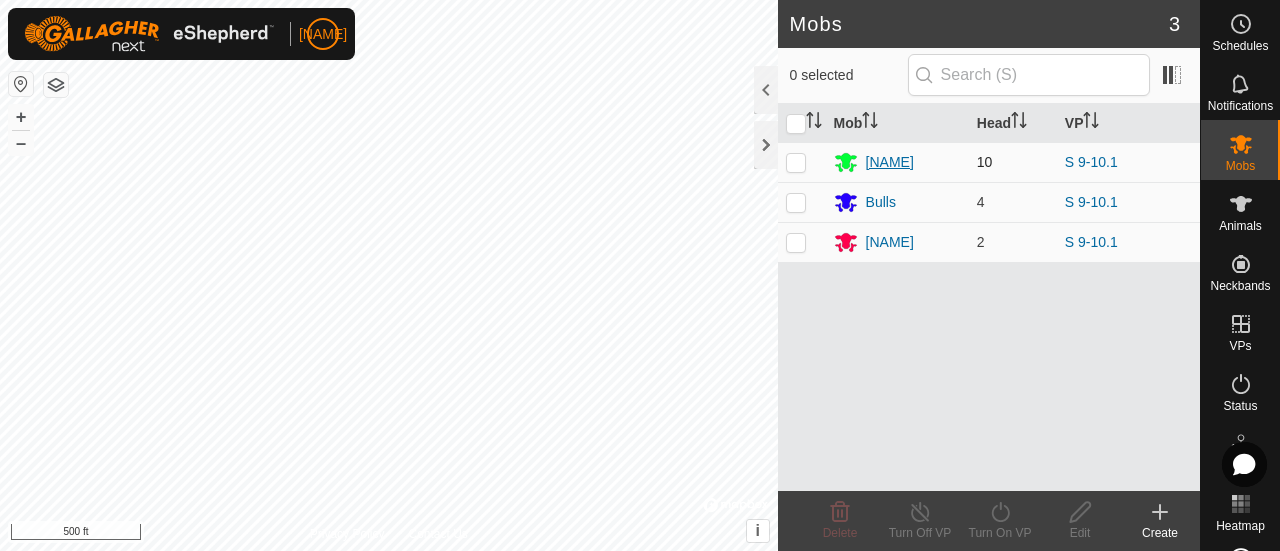 click on "[NAME]" at bounding box center [890, 162] 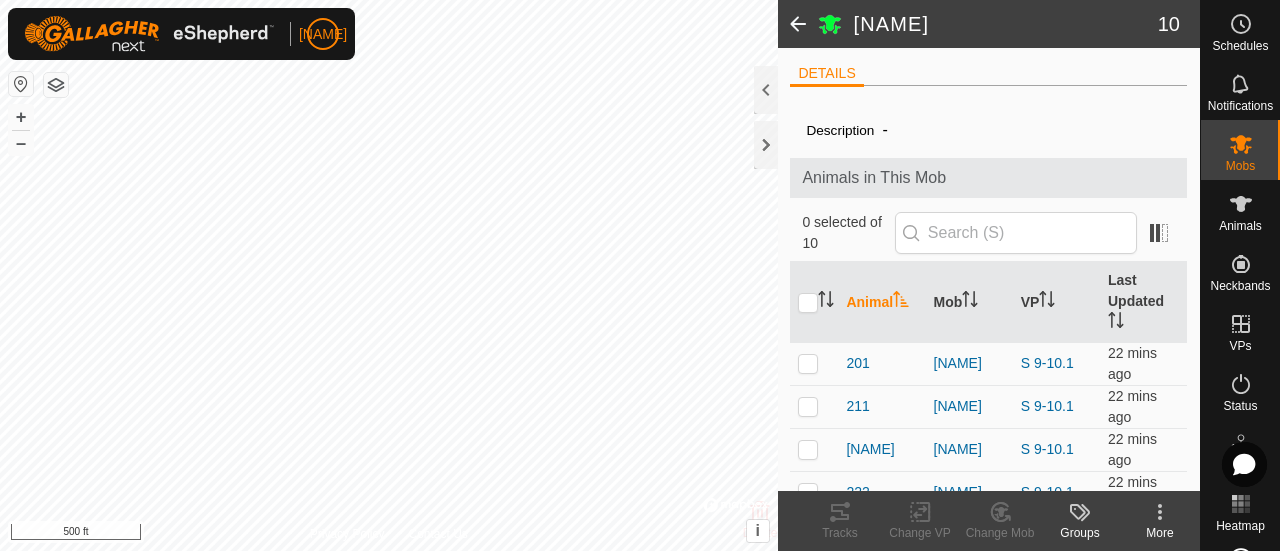 click 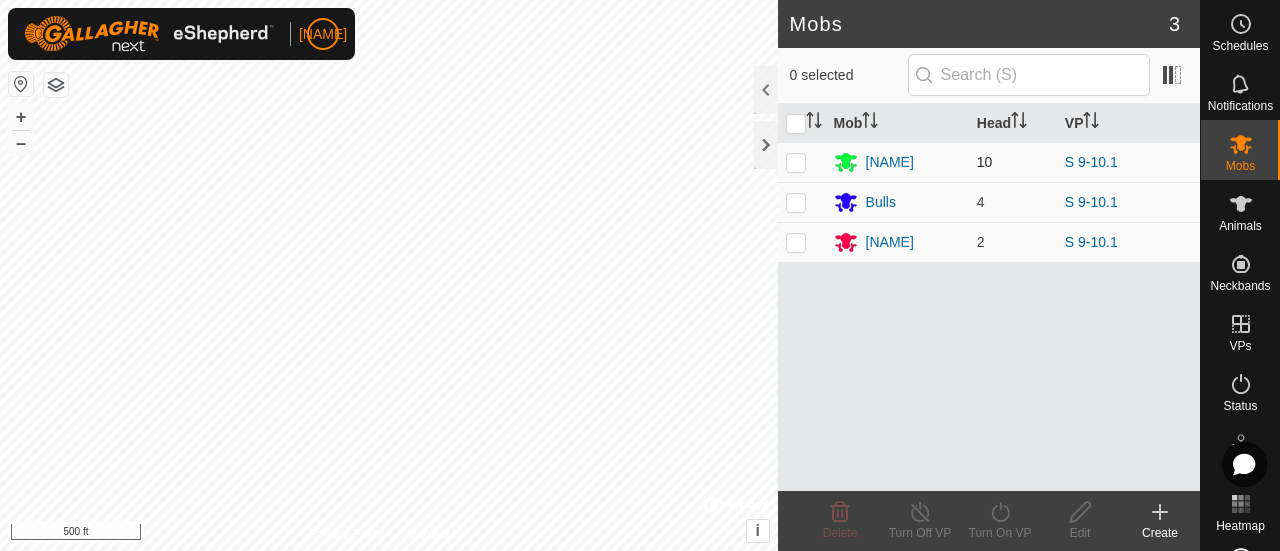 click at bounding box center (796, 162) 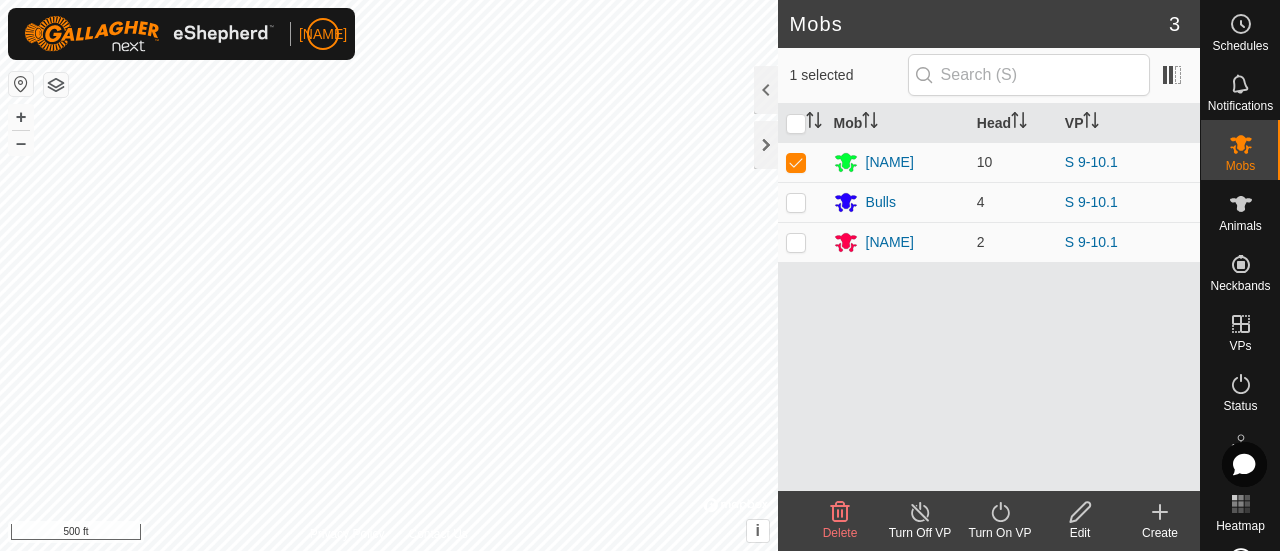 click 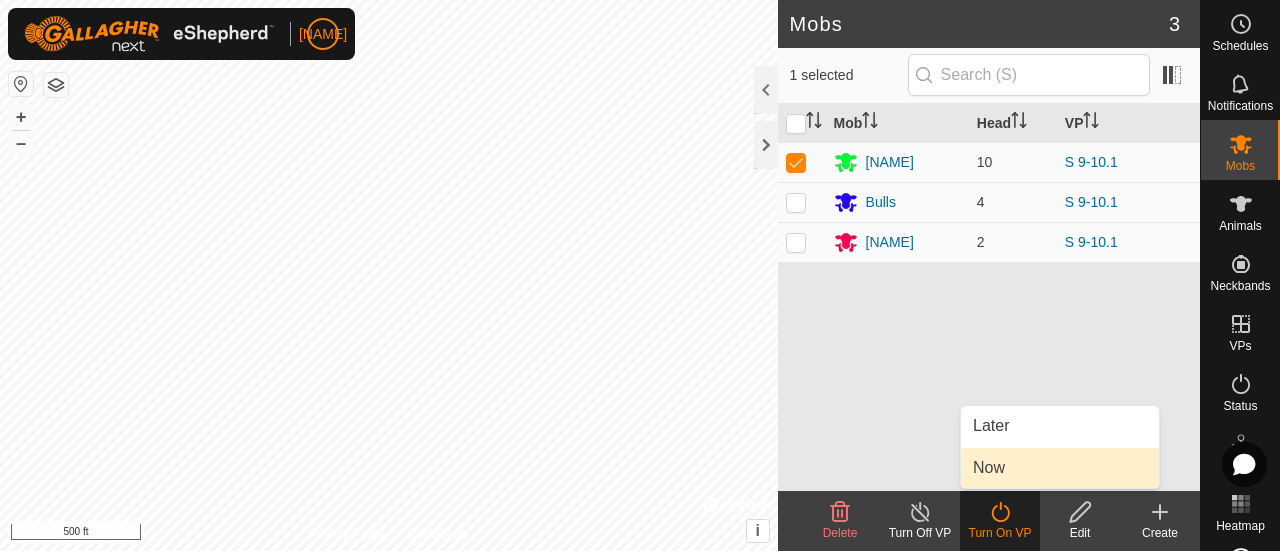 click on "Now" at bounding box center (1060, 468) 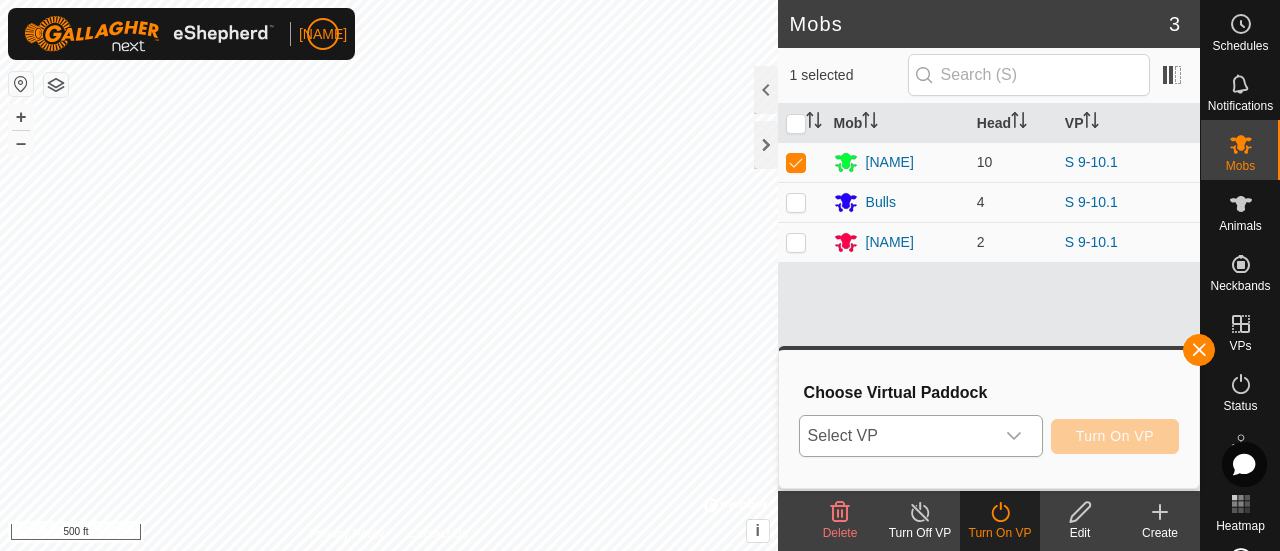 click 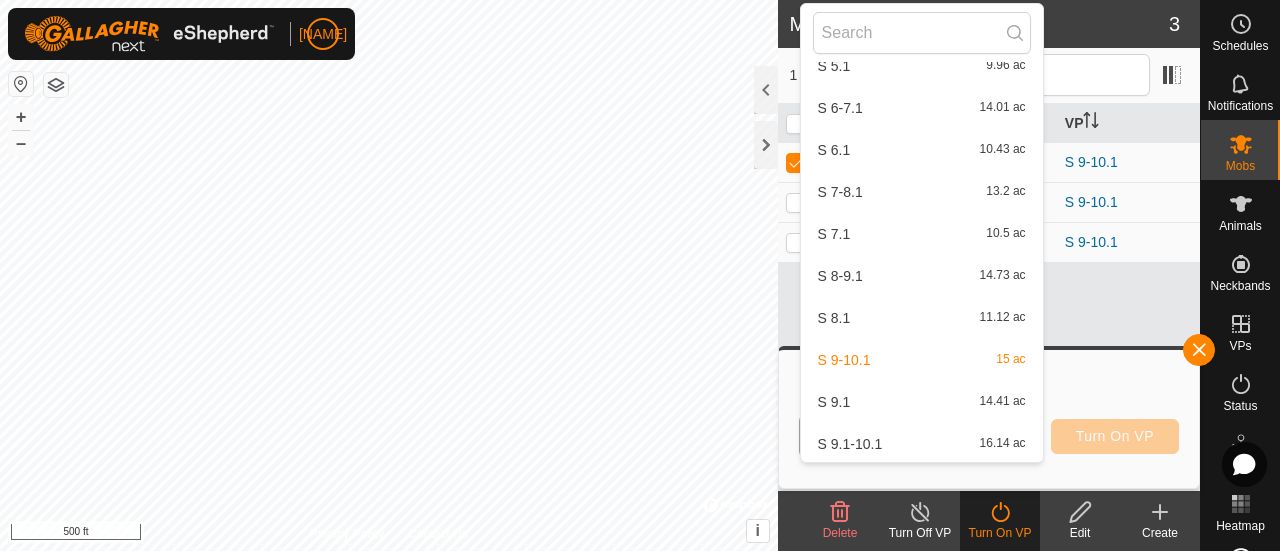 scroll, scrollTop: 1534, scrollLeft: 0, axis: vertical 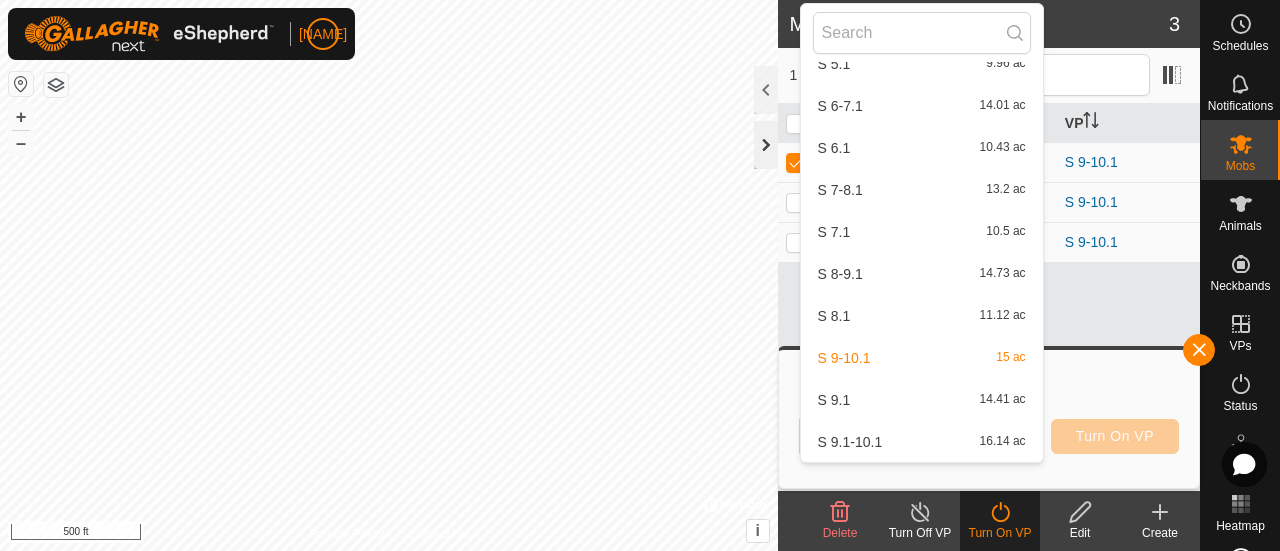 click 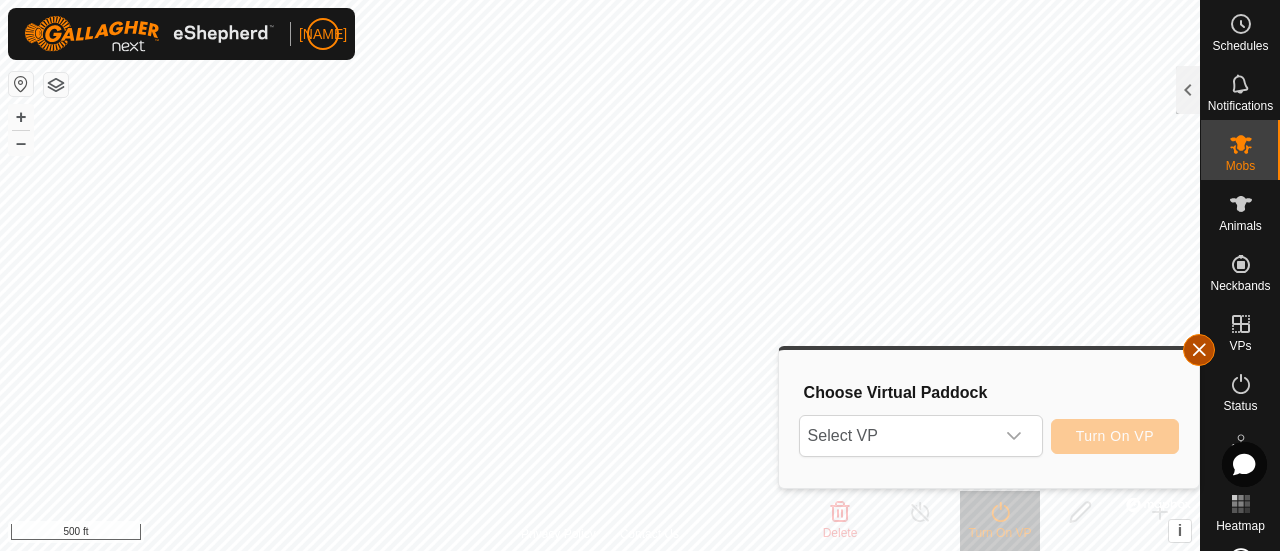 click at bounding box center (1199, 350) 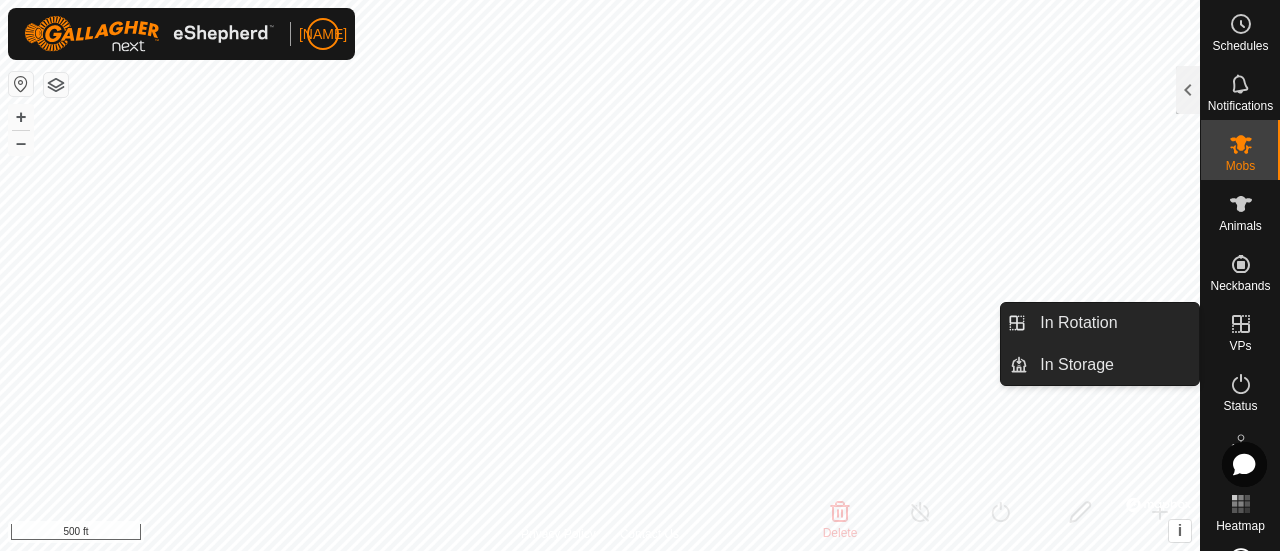 click at bounding box center (1241, 324) 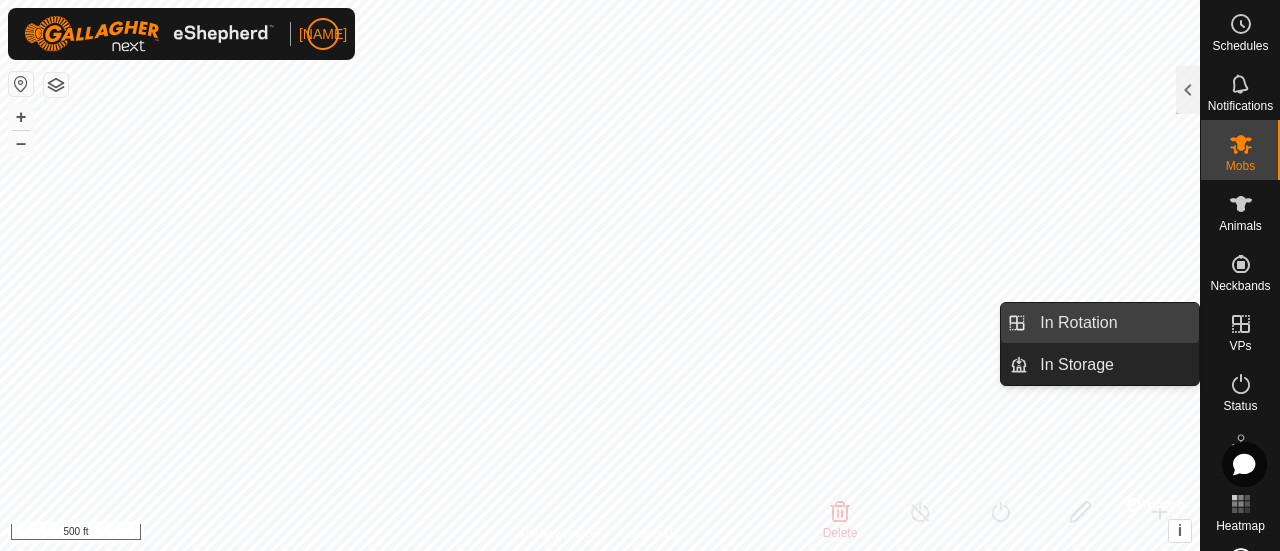 click on "In Rotation" at bounding box center [1113, 323] 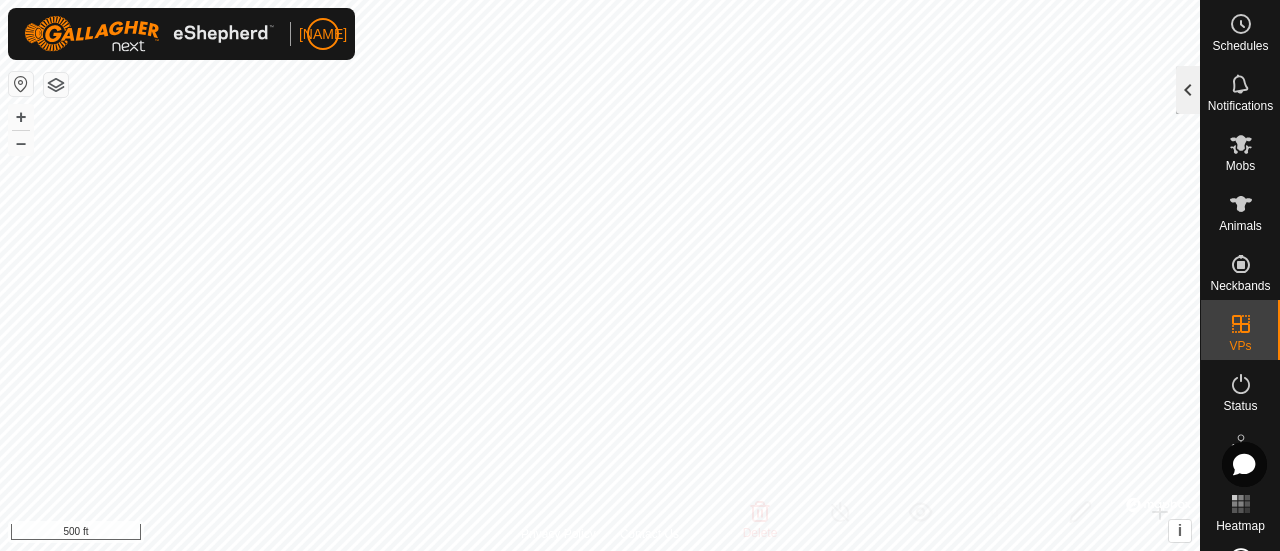 click 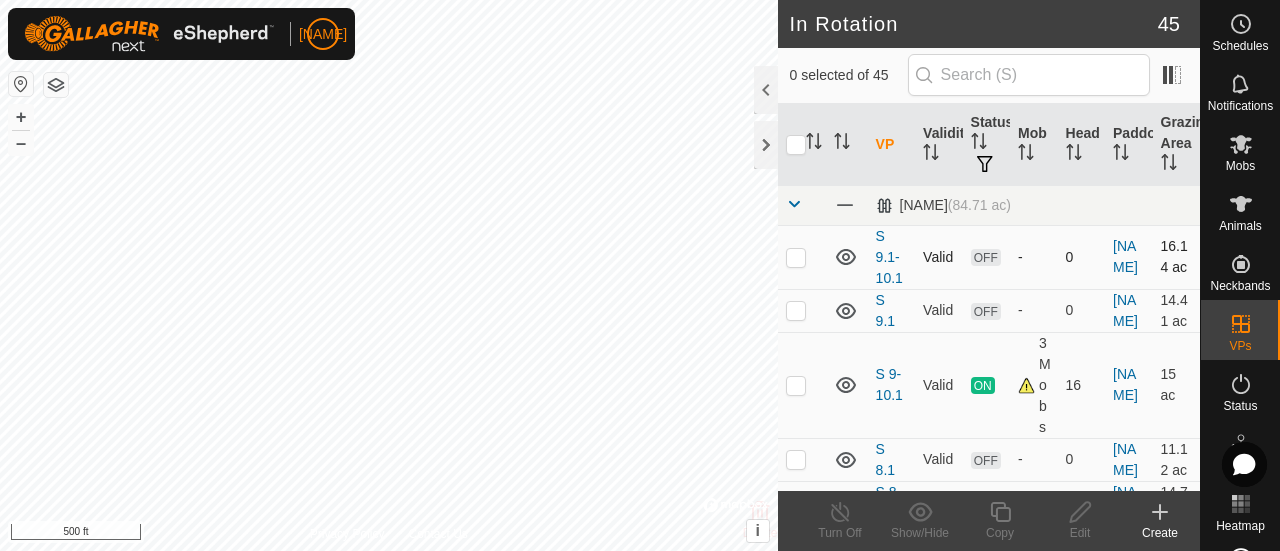 click at bounding box center (796, 257) 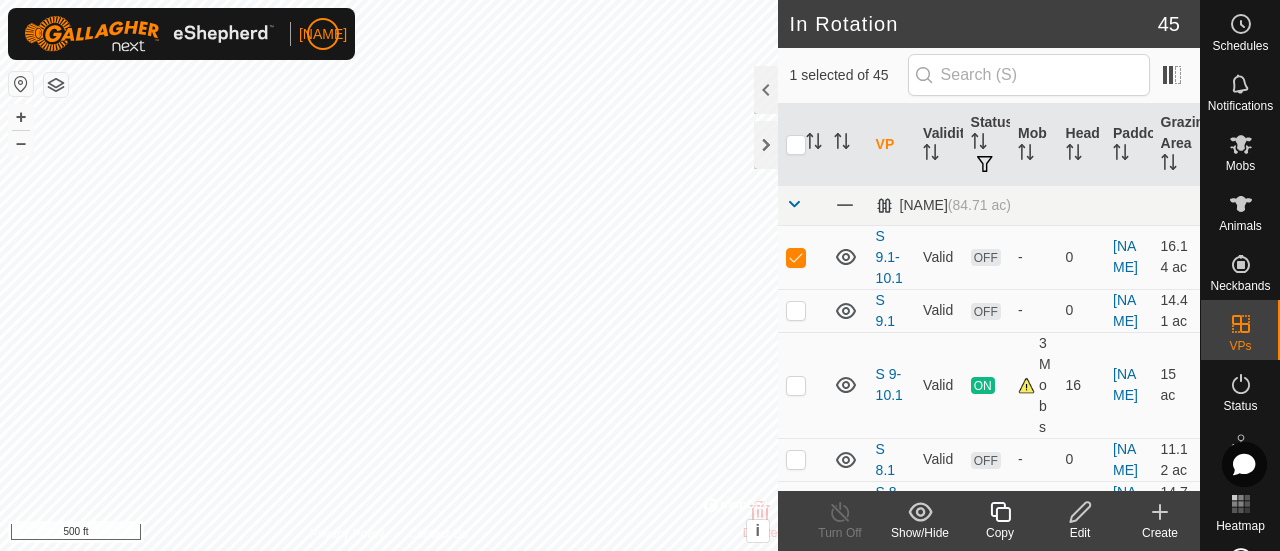 click 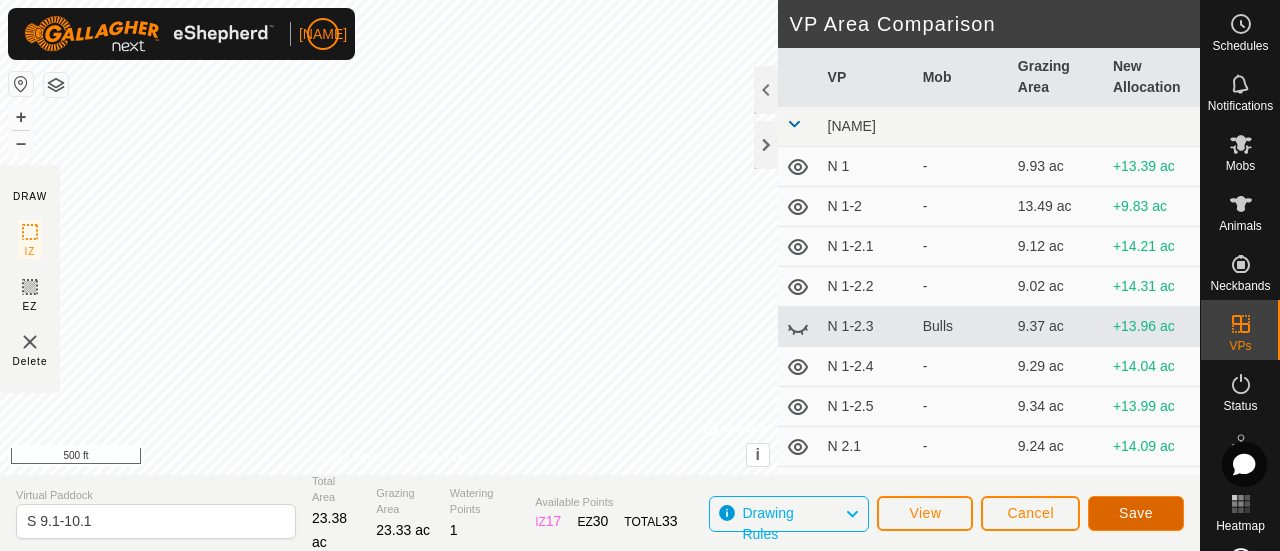 click on "Save" 